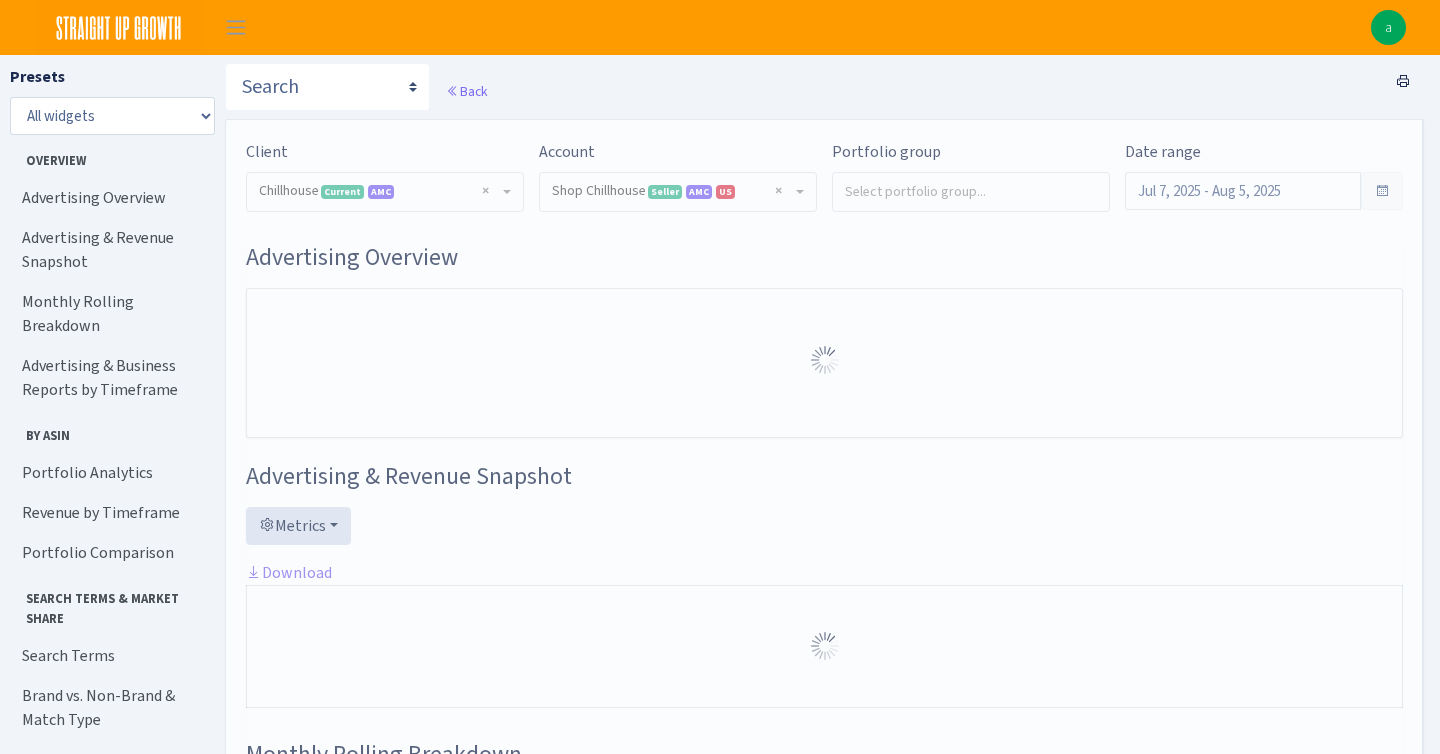 select on "731601115775663" 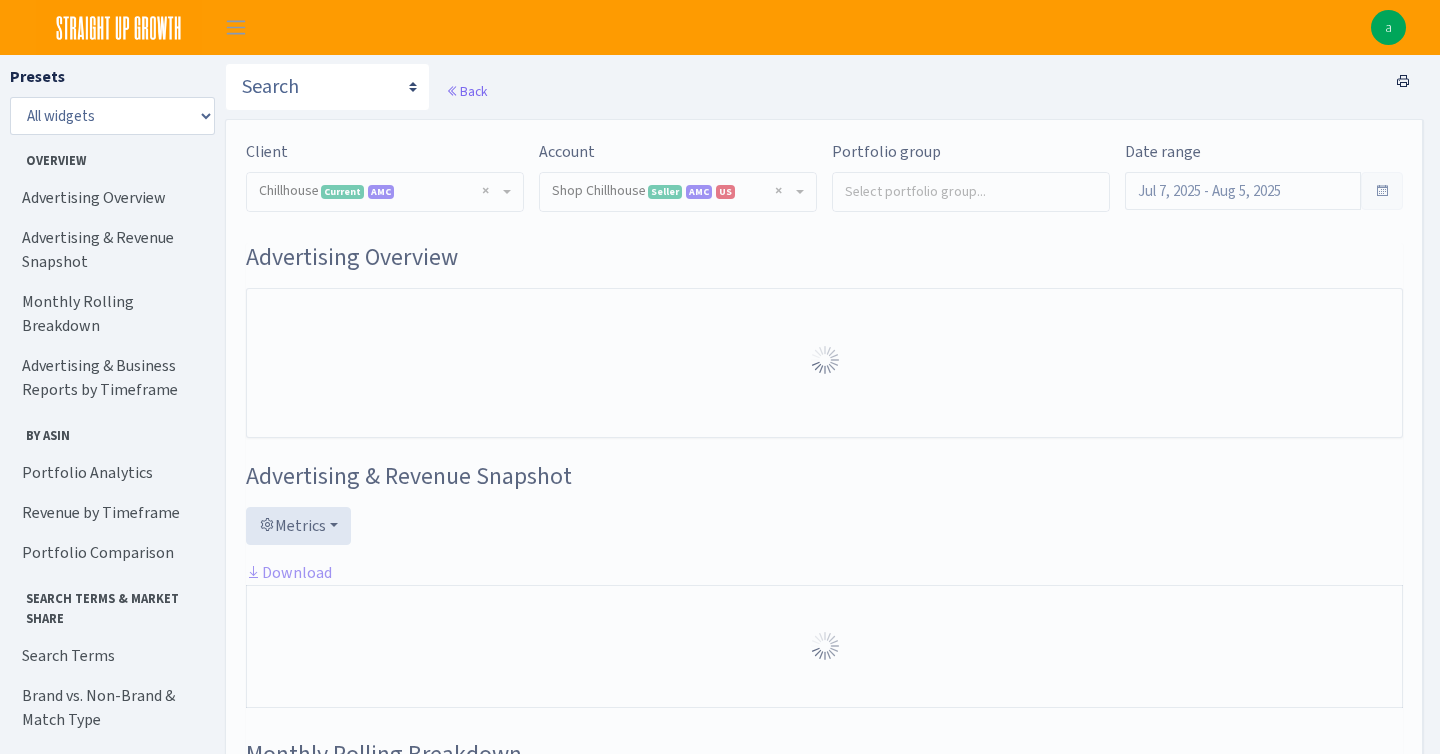 scroll, scrollTop: 0, scrollLeft: 0, axis: both 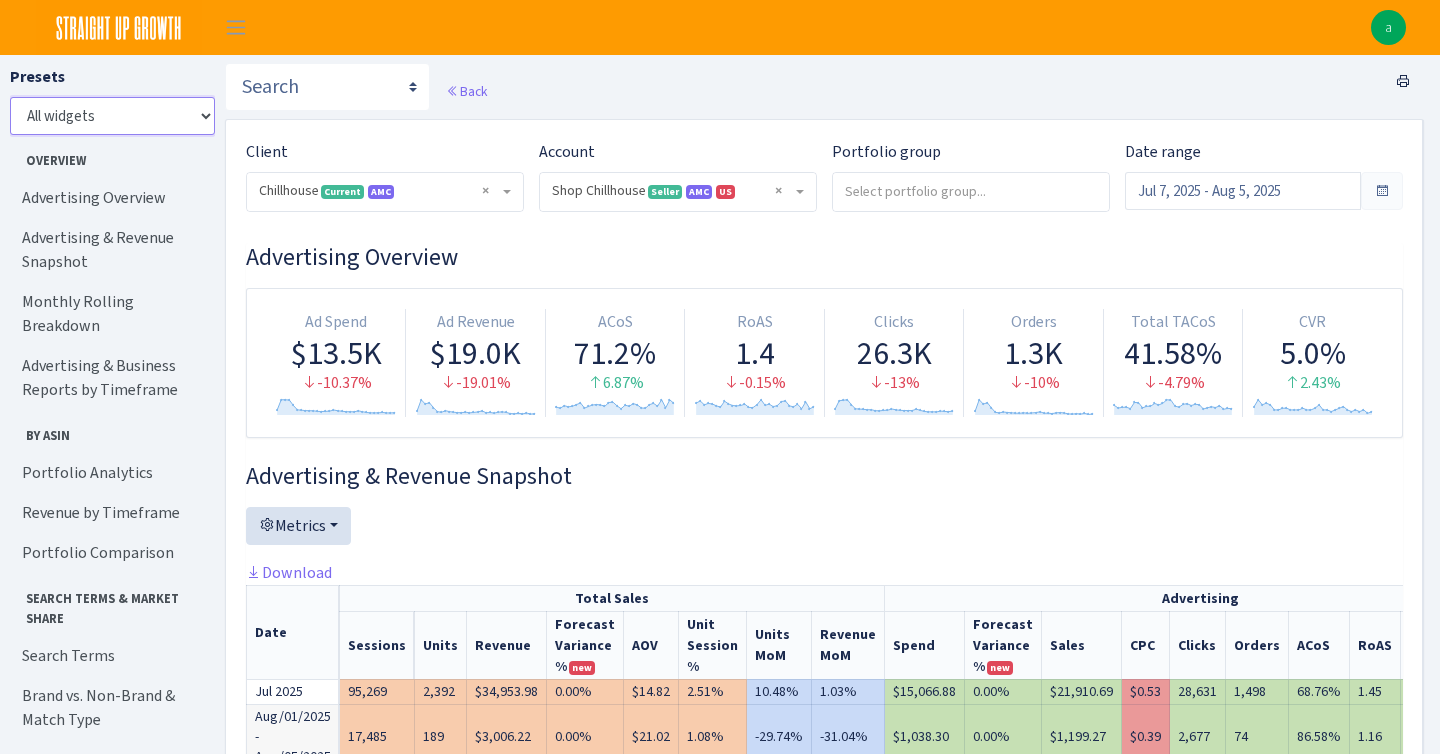 click on "All widgets" at bounding box center (112, 116) 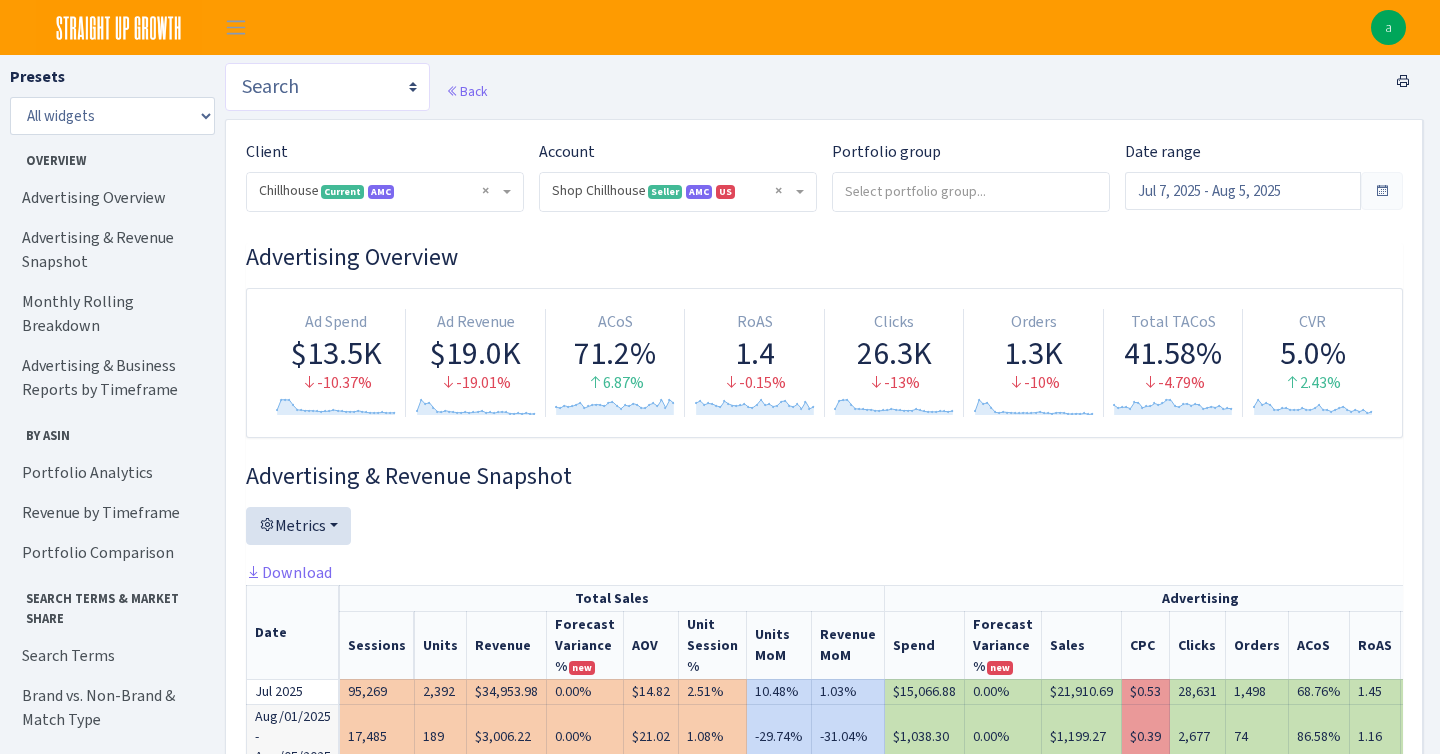 click on "Search
DSP
FBA Inventory
Forecast Tracking
Profitability
Subscribe and save
Promotions
Reviews" at bounding box center (327, 87) 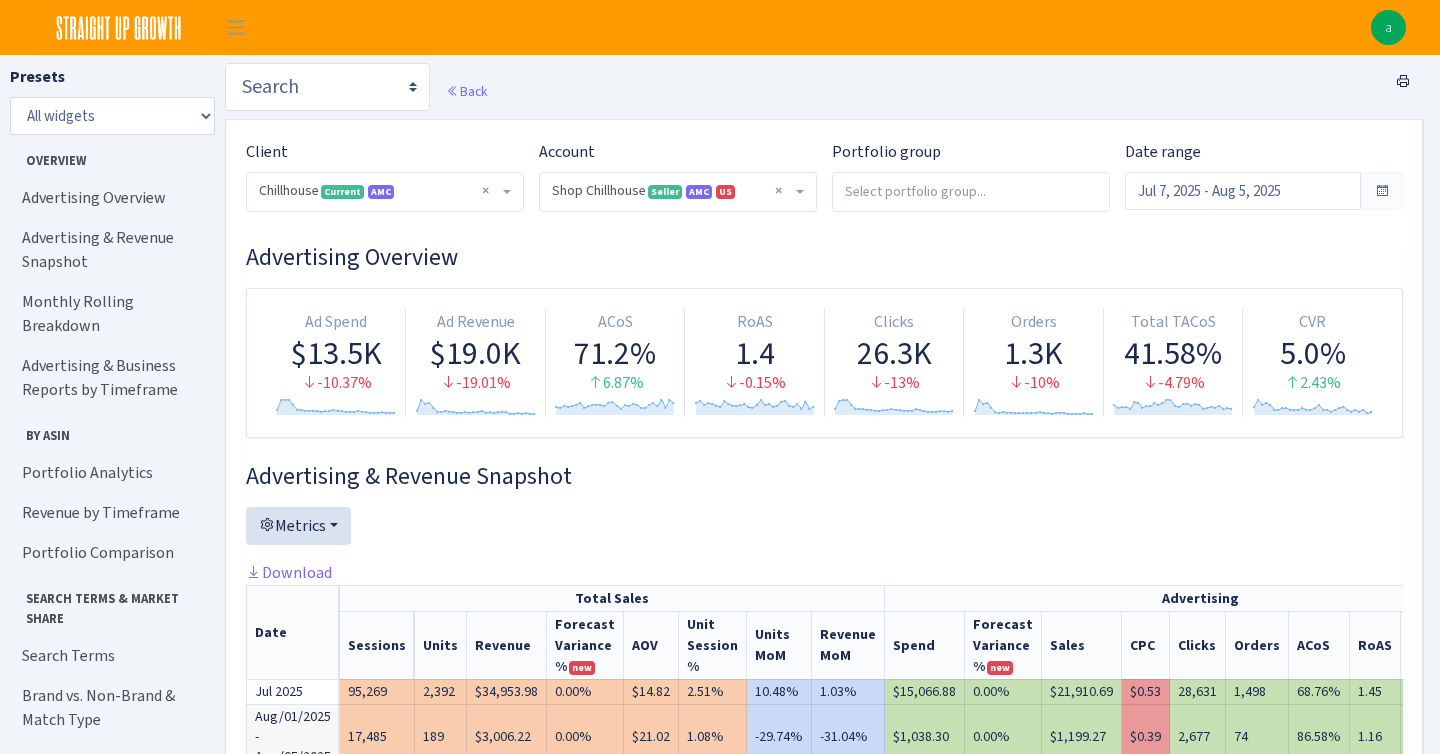 select on "https://straightupgrowth.com/admin/dashboard/17/show" 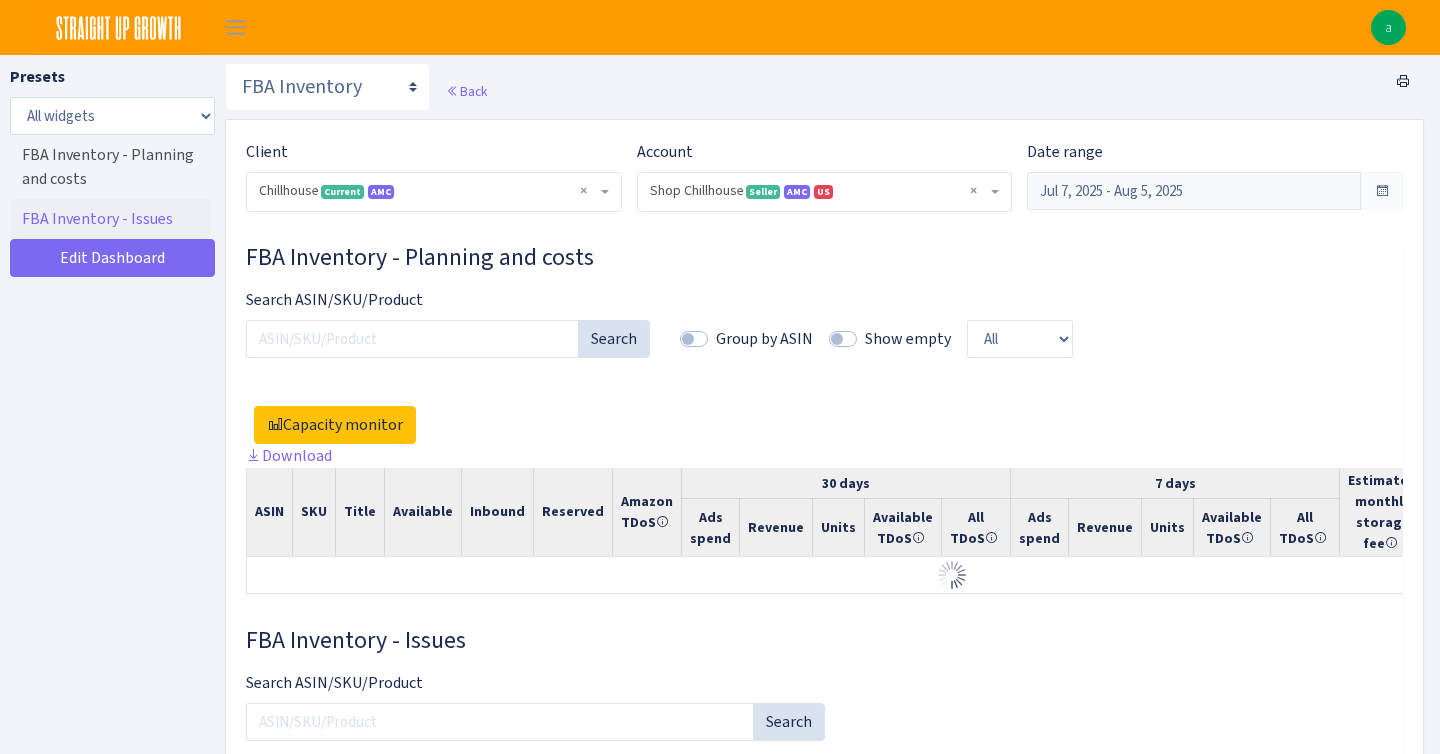 select on "731601115775663" 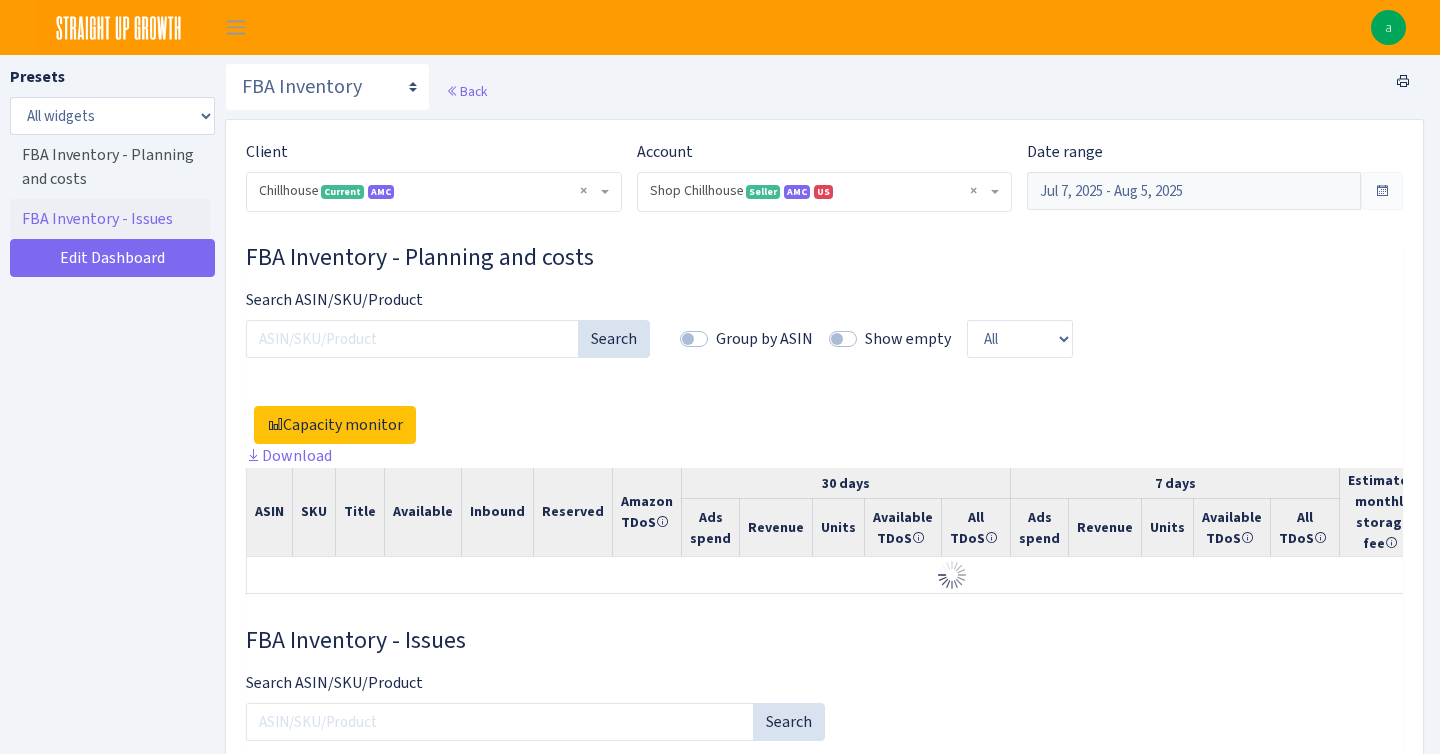 scroll, scrollTop: 0, scrollLeft: 0, axis: both 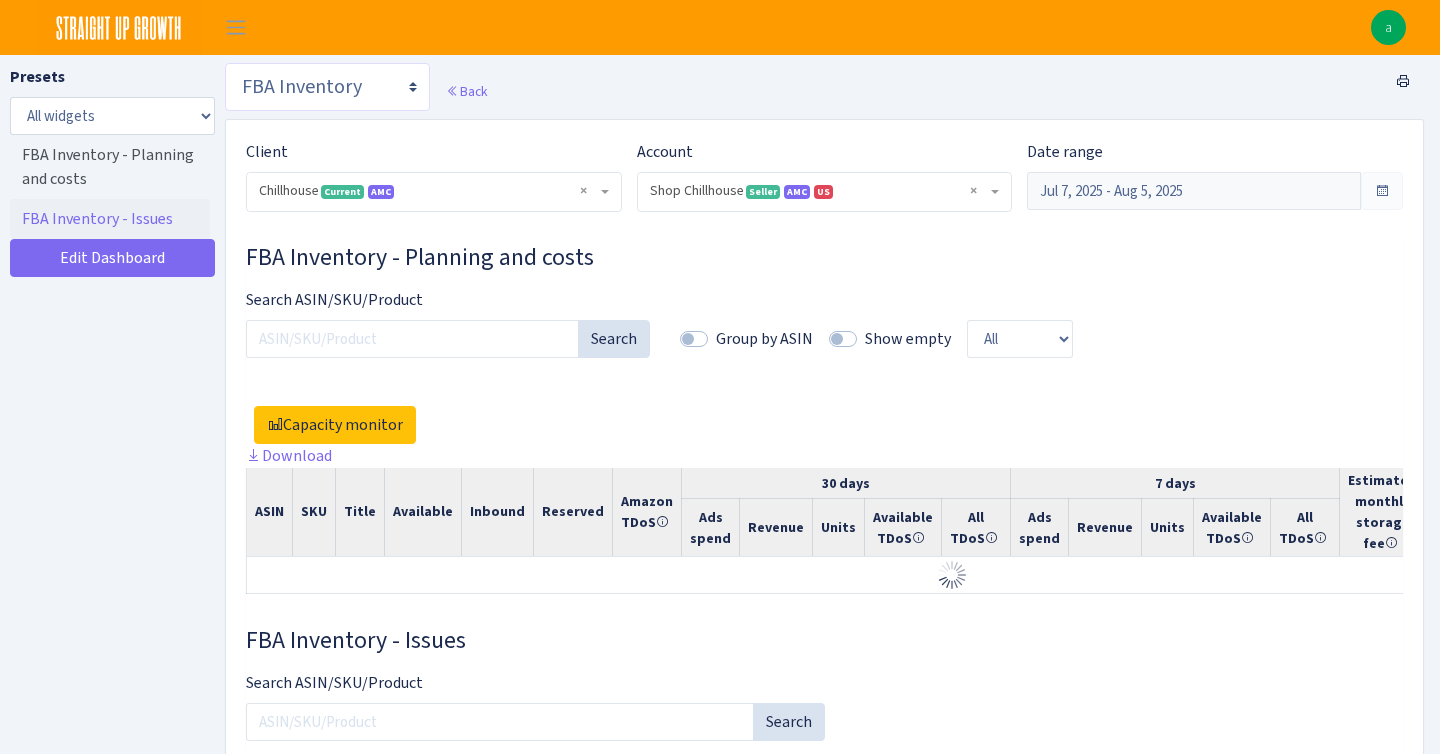 click on "Search
DSP
FBA Inventory
Forecast Tracking
Profitability
Subscribe and save
Promotions
Reviews" at bounding box center [327, 87] 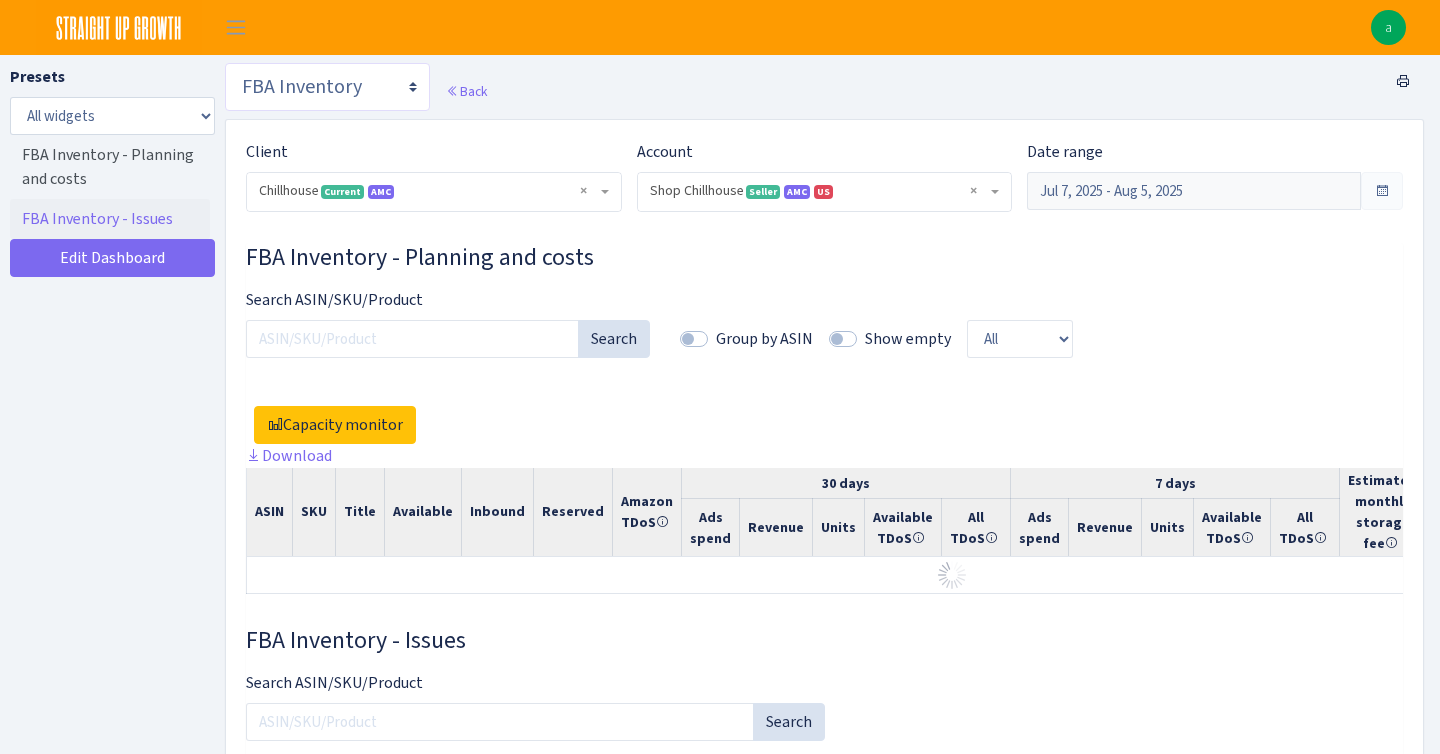 select on "https://straightupgrowth.com/admin/dashboard/2/show" 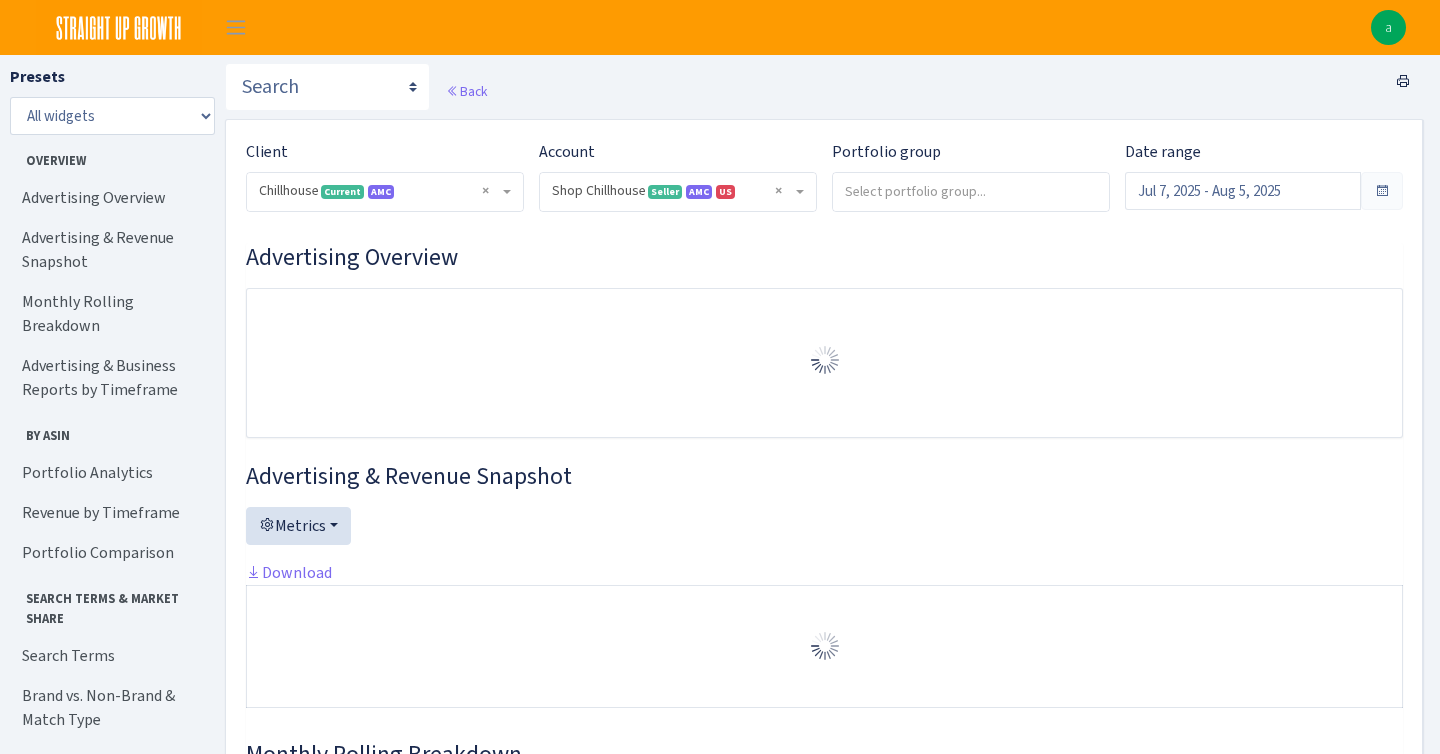 select on "731601115775663" 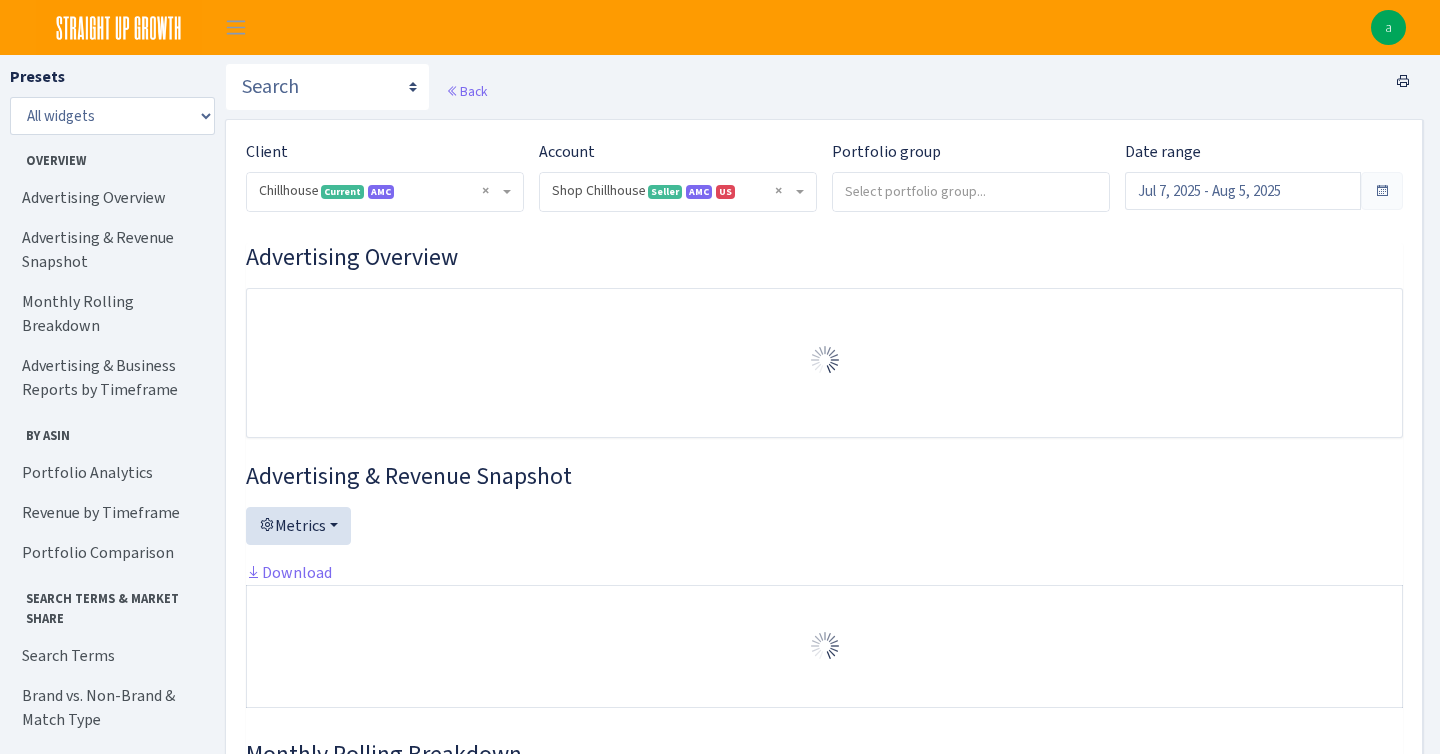 scroll, scrollTop: 0, scrollLeft: 0, axis: both 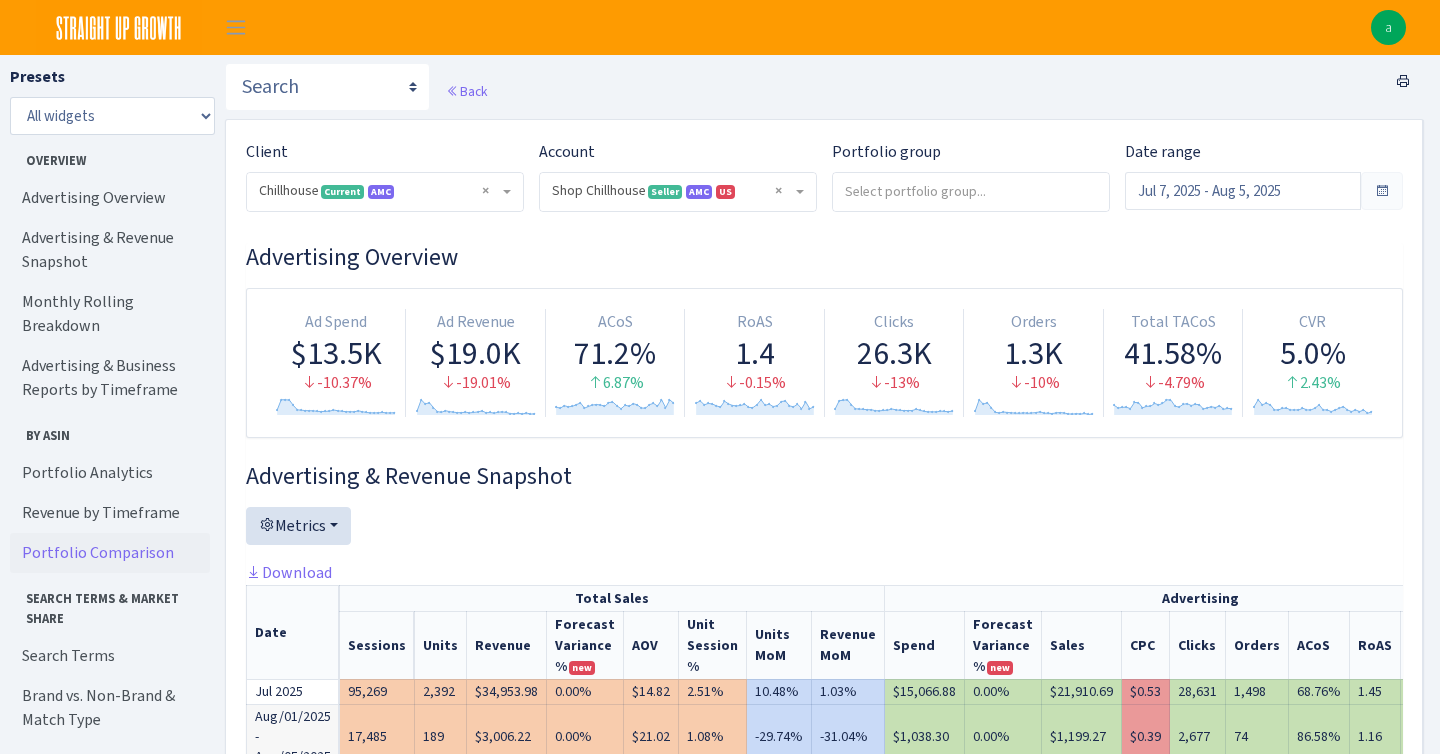 click on "Portfolio Comparison" at bounding box center [110, 553] 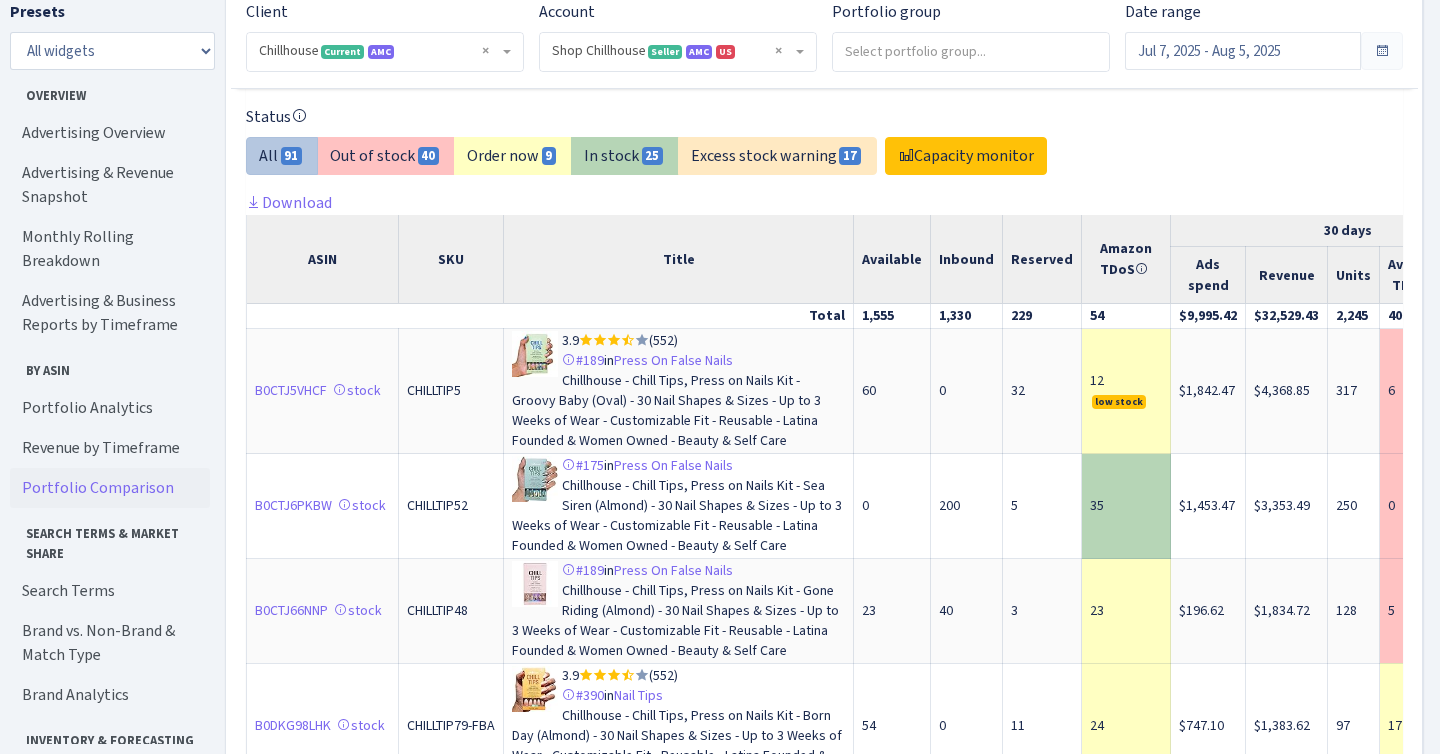 scroll, scrollTop: 6699, scrollLeft: 0, axis: vertical 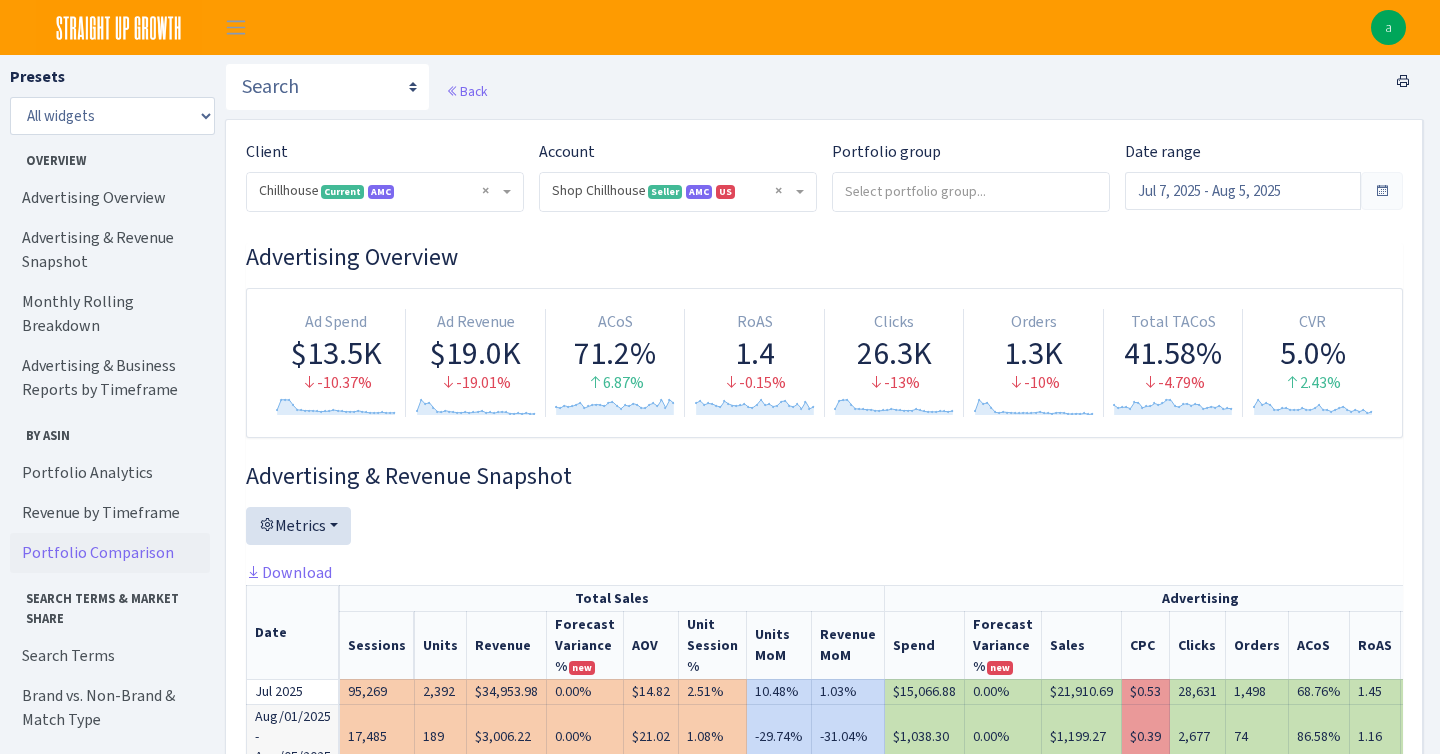 click on "Current" at bounding box center [342, 192] 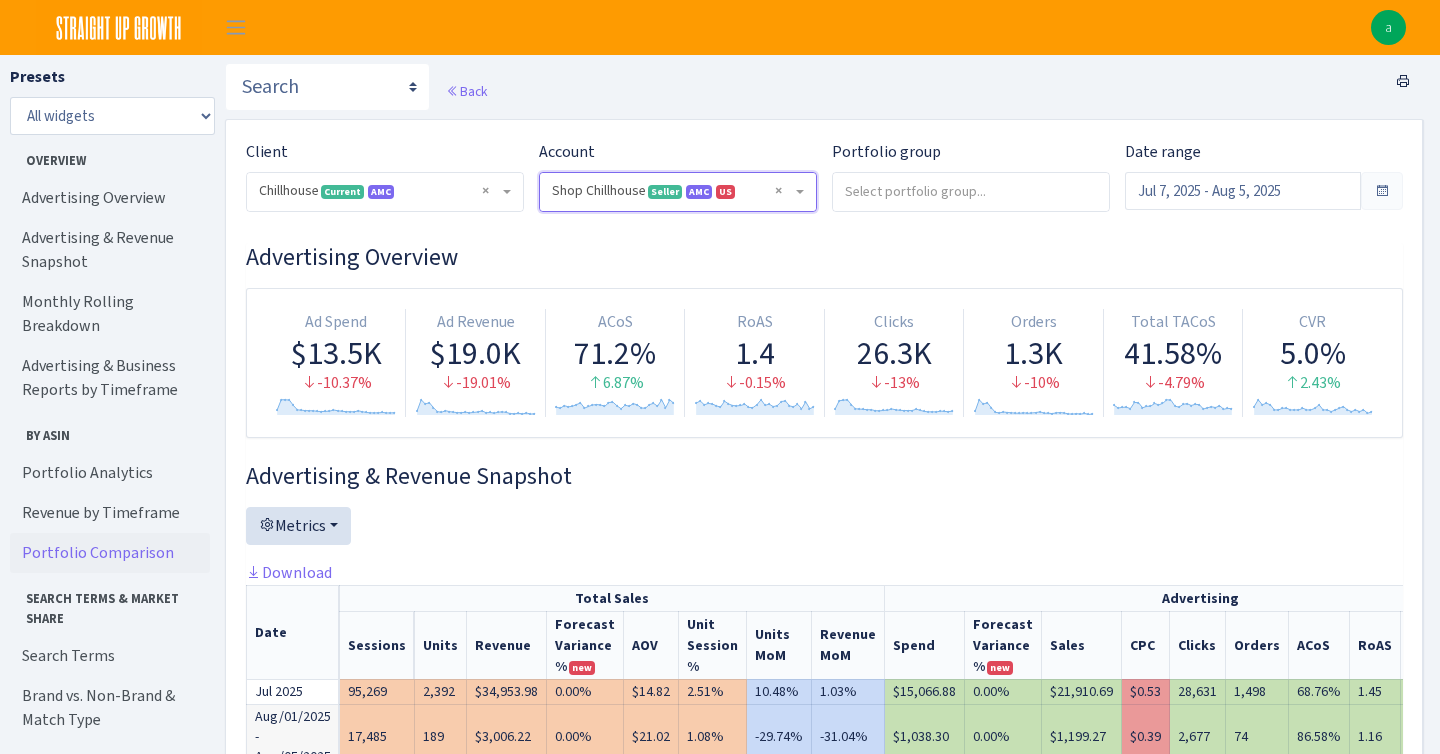 click on "Seller" at bounding box center (665, 192) 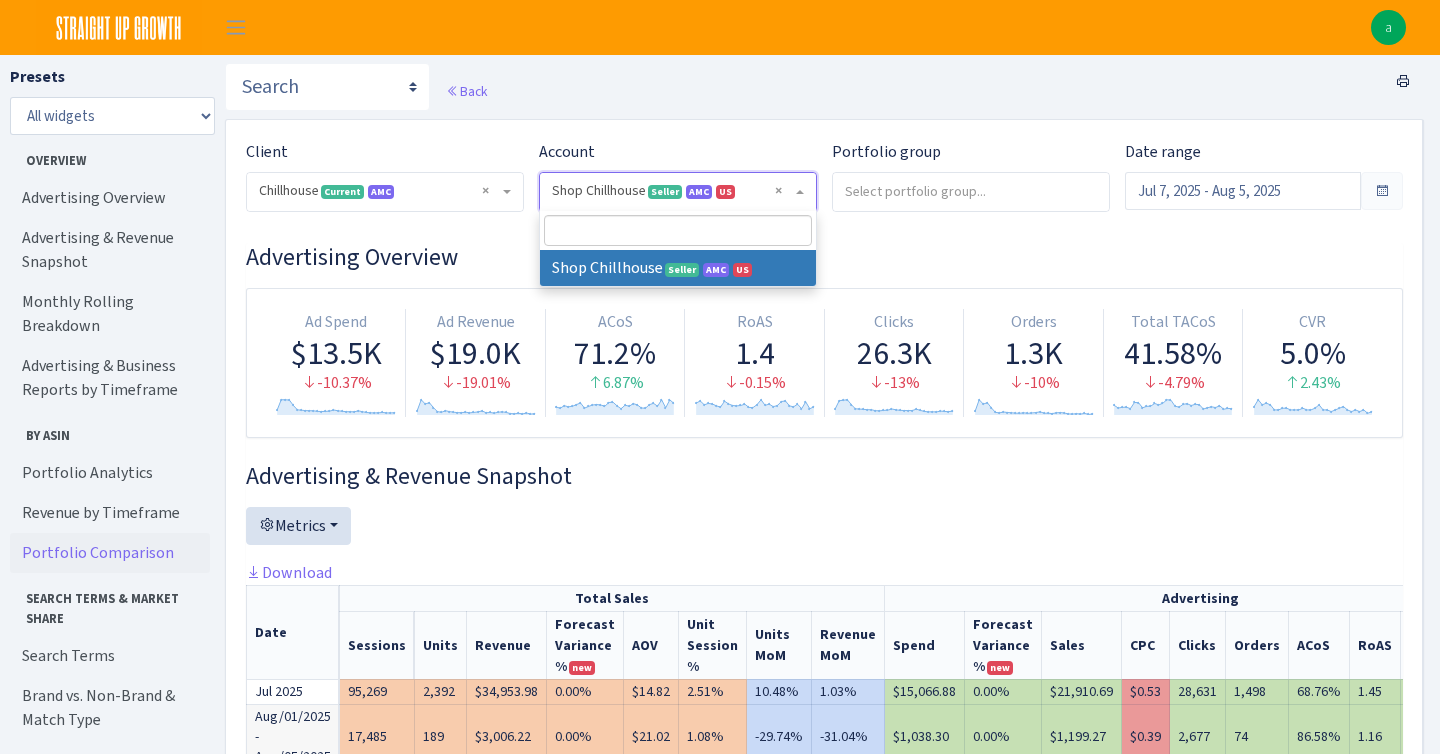 click on "Client
-
Chillhouse <span class="badge badge-success">Current</span><span class="badge badge-primary">AMC</span>
× Chillhouse  Current AMC
Account
)
Select account...
×
Shop Chillhouse  Seller AMC US 731601115775663AAPZMT5DKWDF2ENTITYZ599QR0NBNJ2
Shop Chillhouse  Seller AMC US 731601115775663AAPZMT5DKWDF2ENTITYZ599QR0NBNJ2
Portfolio group" at bounding box center [824, 6352] 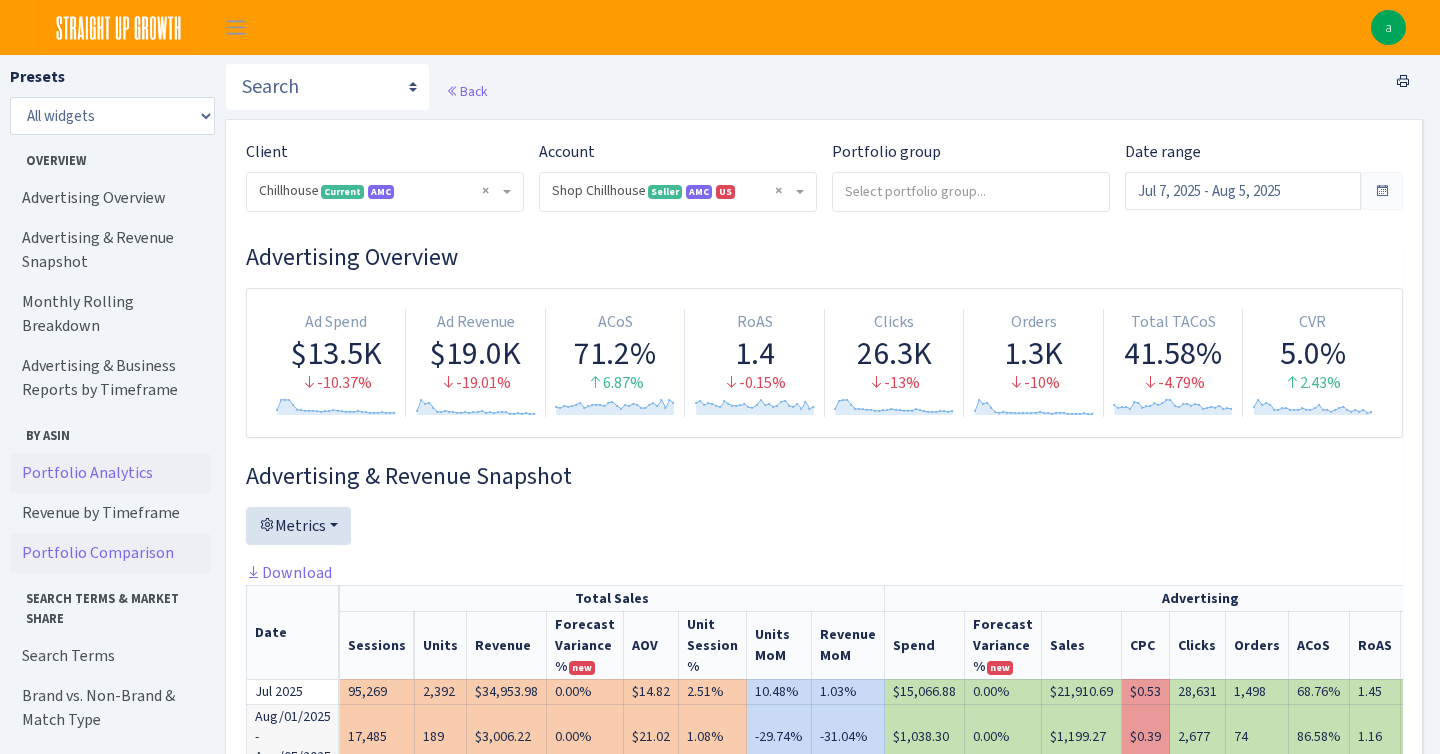 click on "Portfolio Analytics" at bounding box center [110, 473] 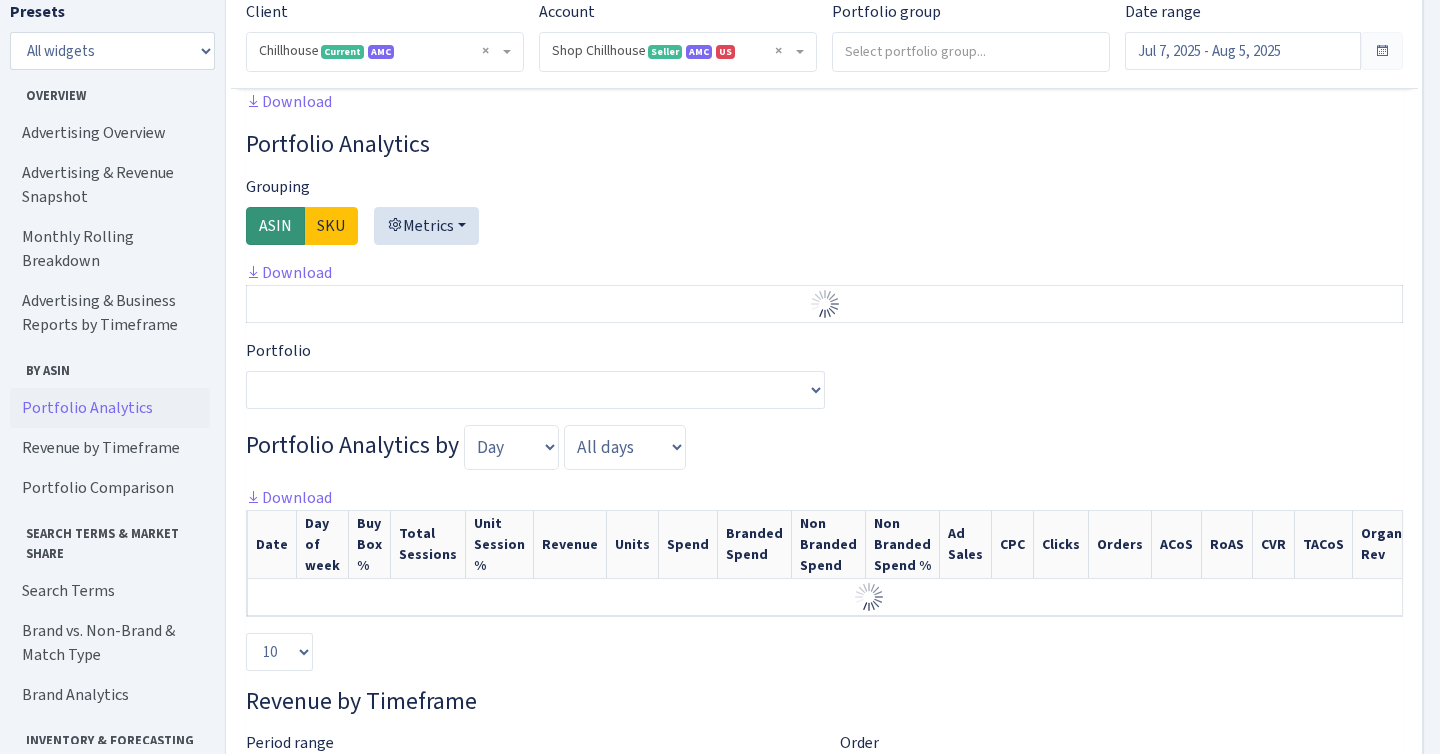 scroll, scrollTop: 1999, scrollLeft: 0, axis: vertical 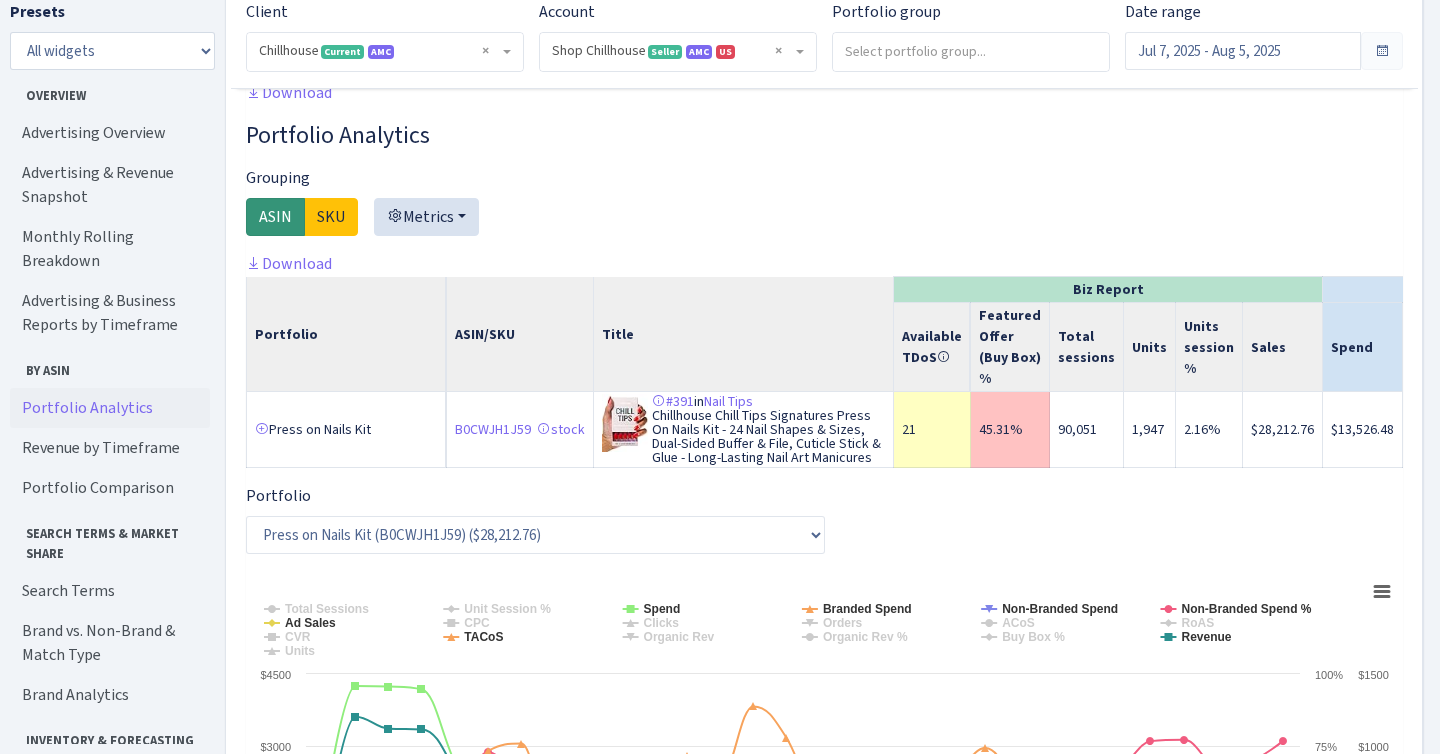 click at bounding box center [824, 209] 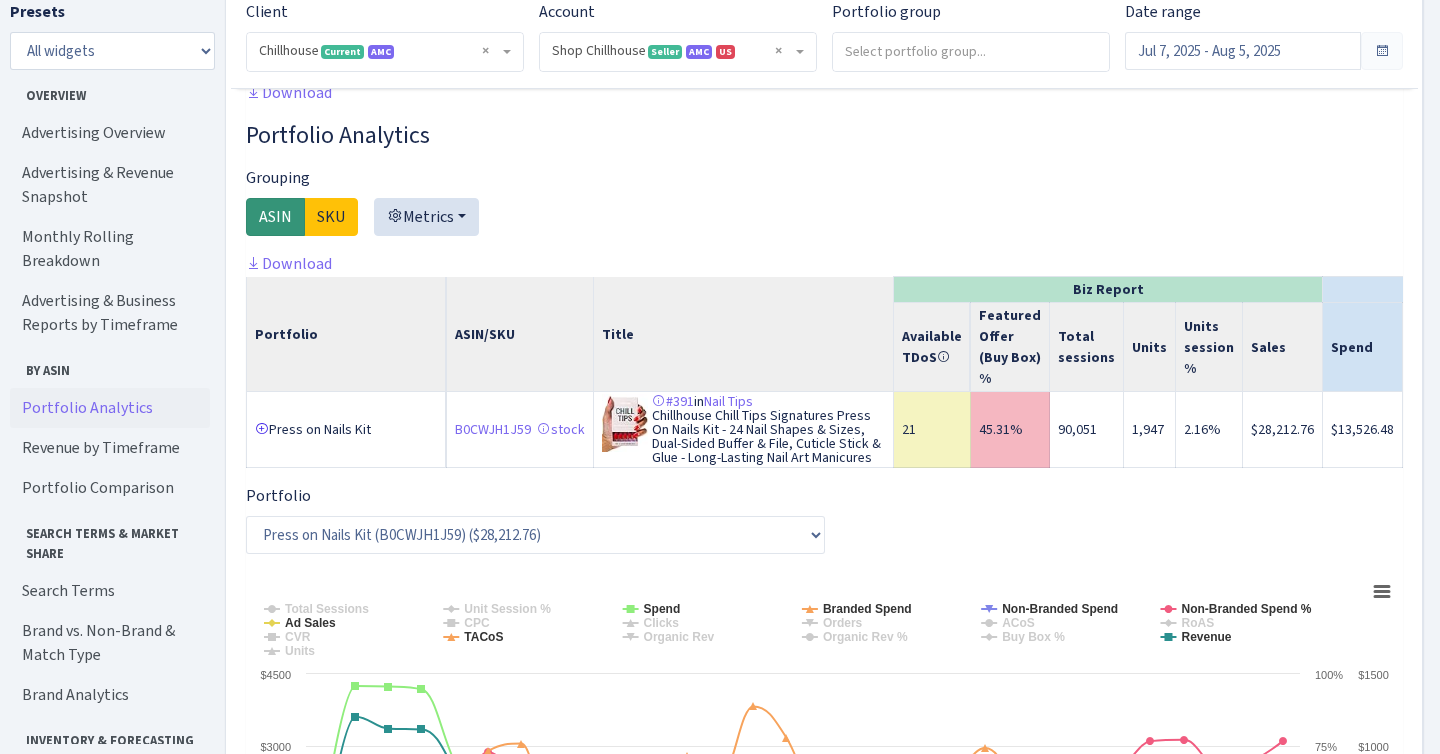 click at bounding box center (262, 429) 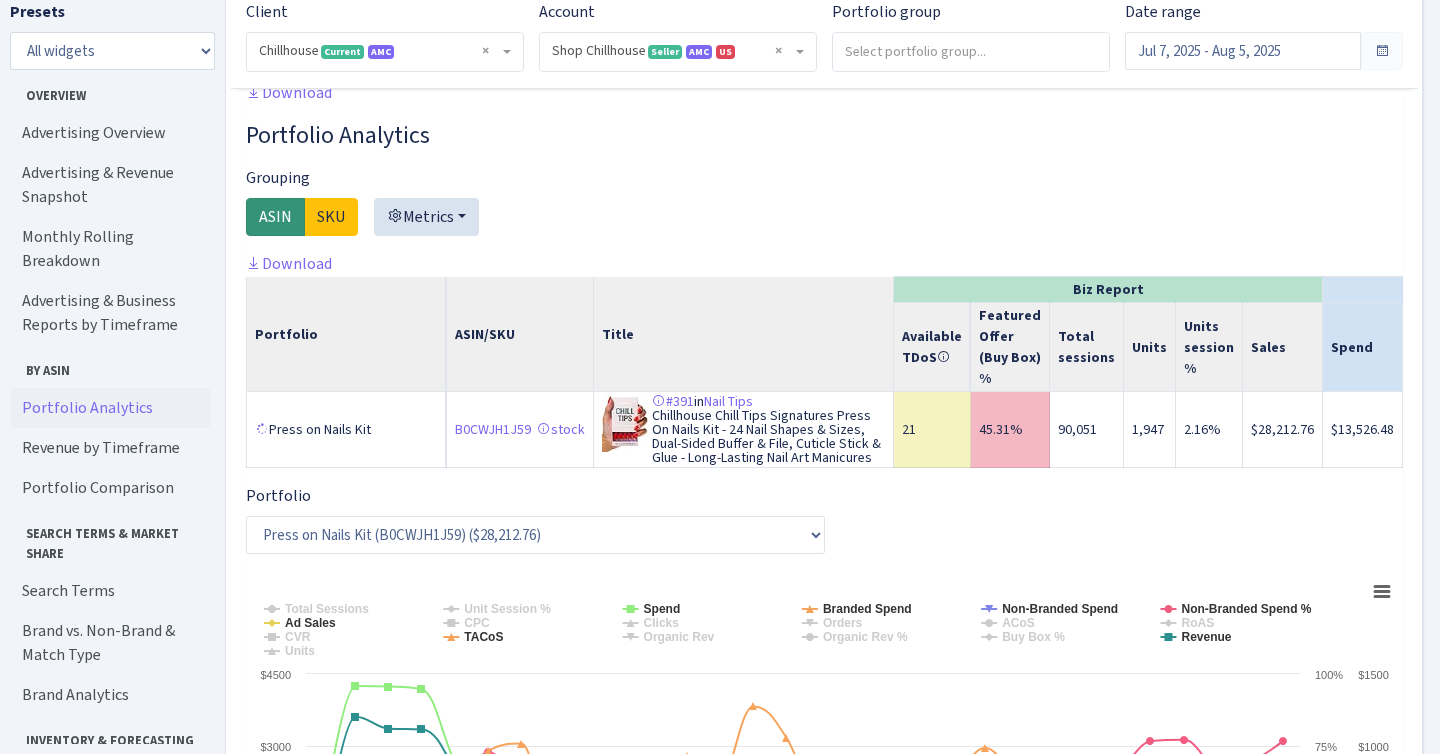 scroll, scrollTop: 2035, scrollLeft: 0, axis: vertical 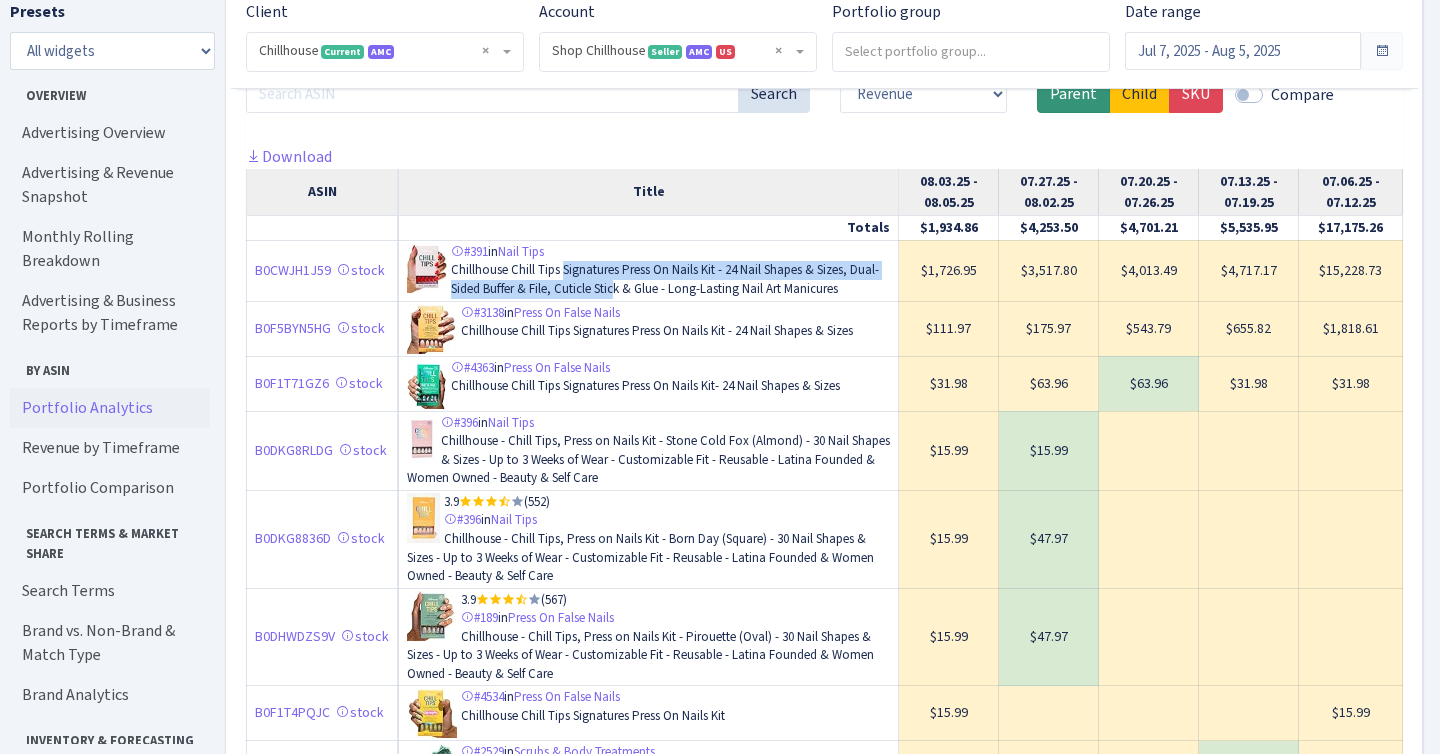 drag, startPoint x: 563, startPoint y: 277, endPoint x: 615, endPoint y: 289, distance: 53.366657 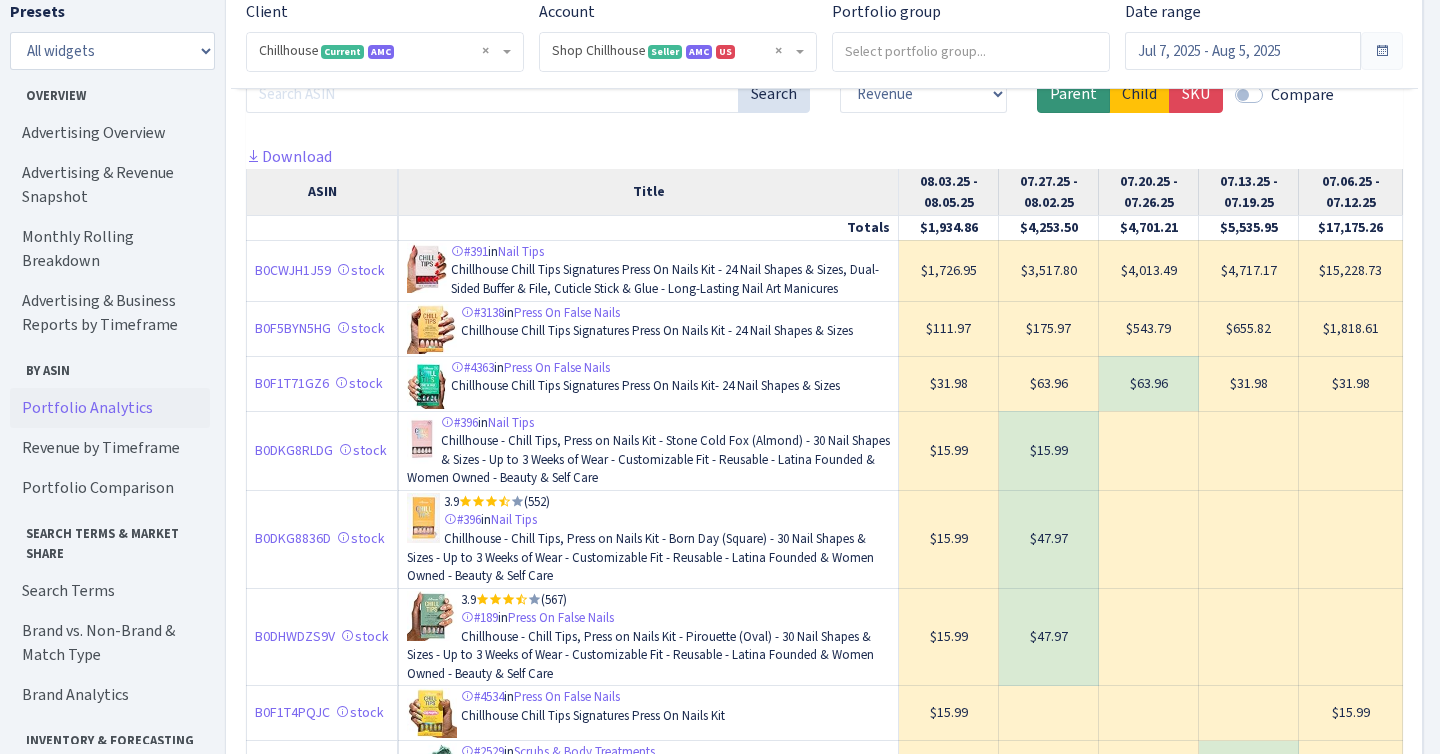 click at bounding box center [429, 268] 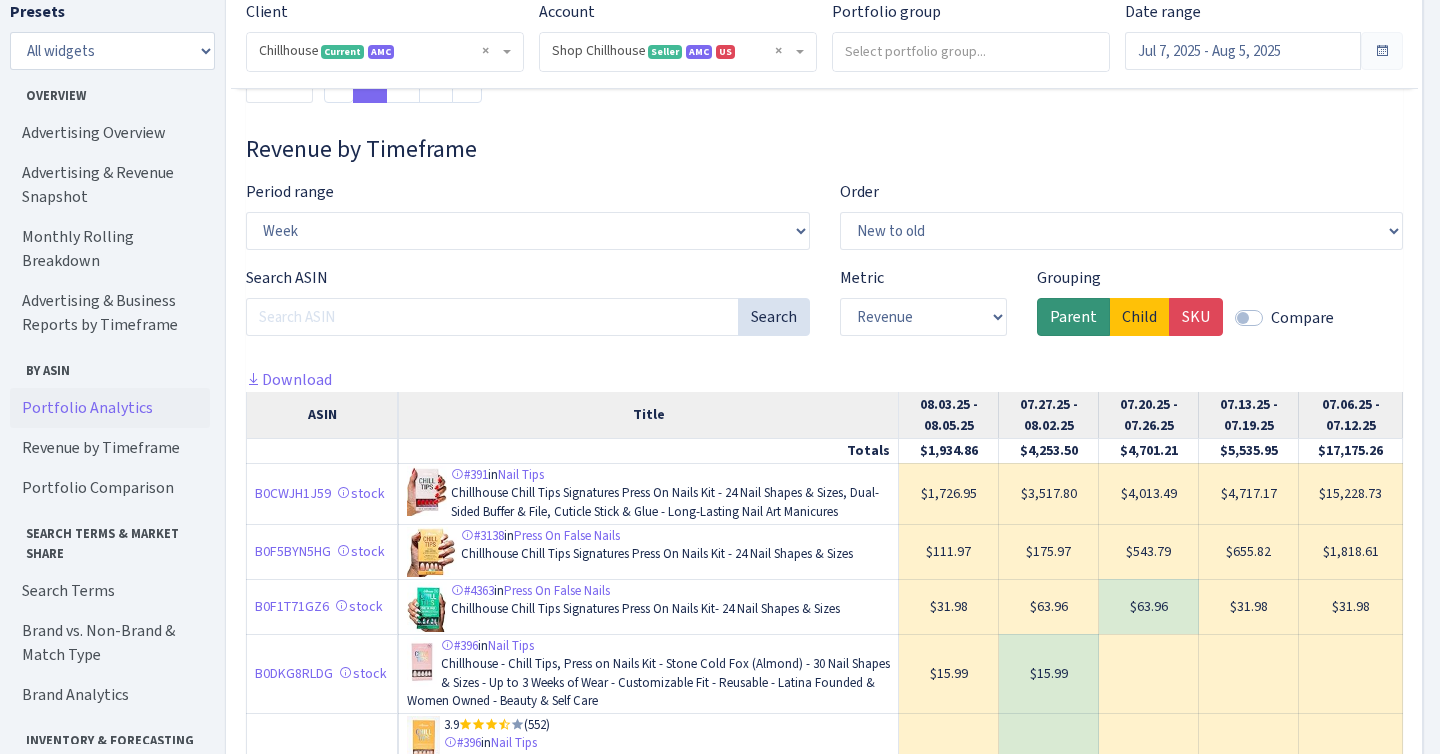 scroll, scrollTop: 3581, scrollLeft: 0, axis: vertical 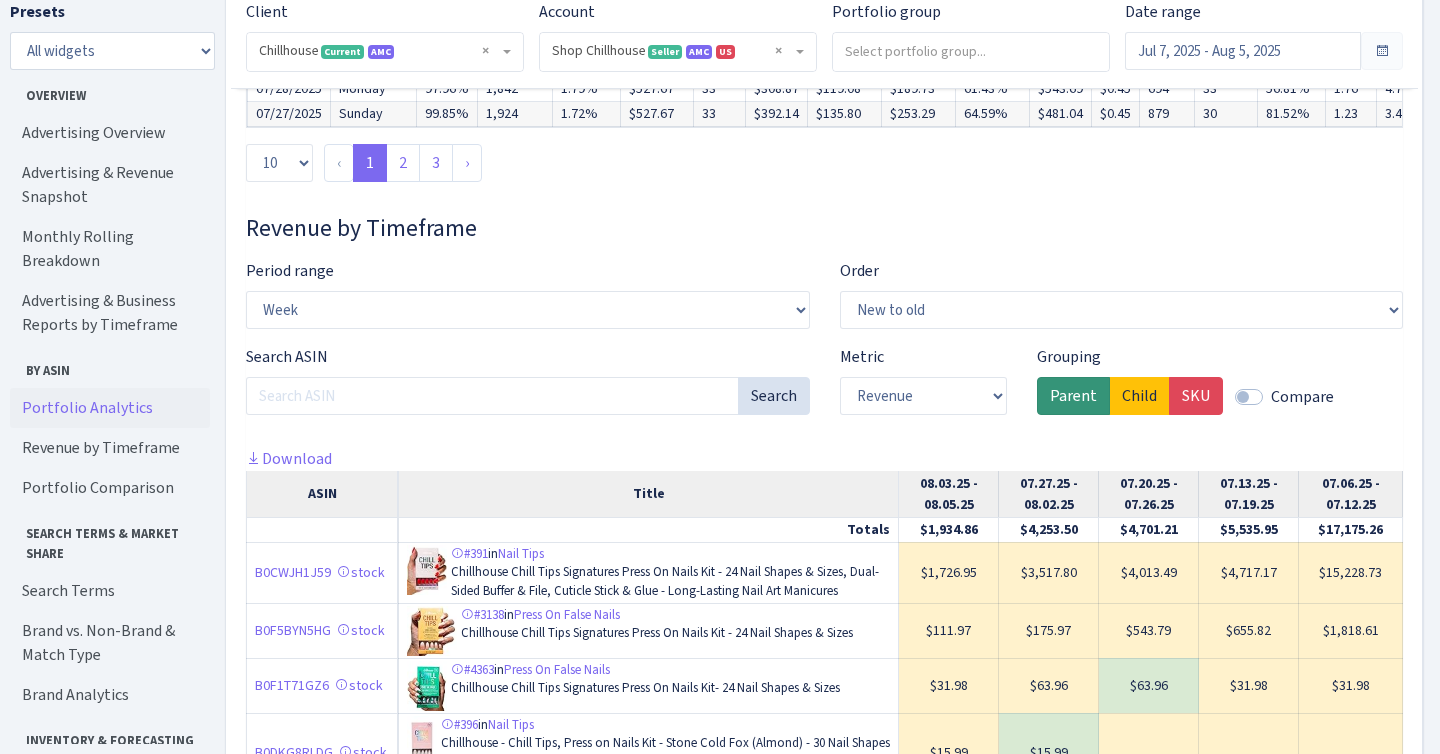 click at bounding box center [1382, 51] 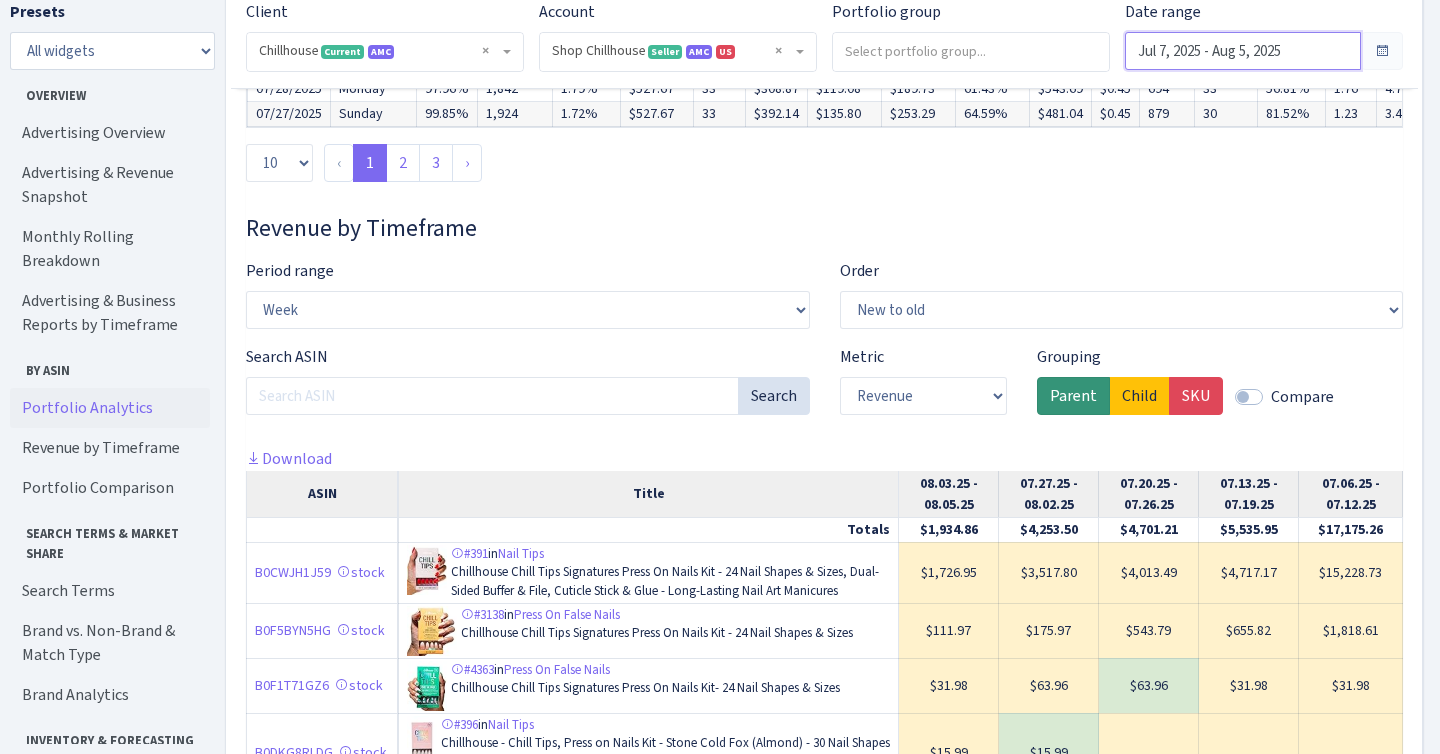 click on "Jul 7, 2025 - Aug 5, 2025" at bounding box center [1243, 51] 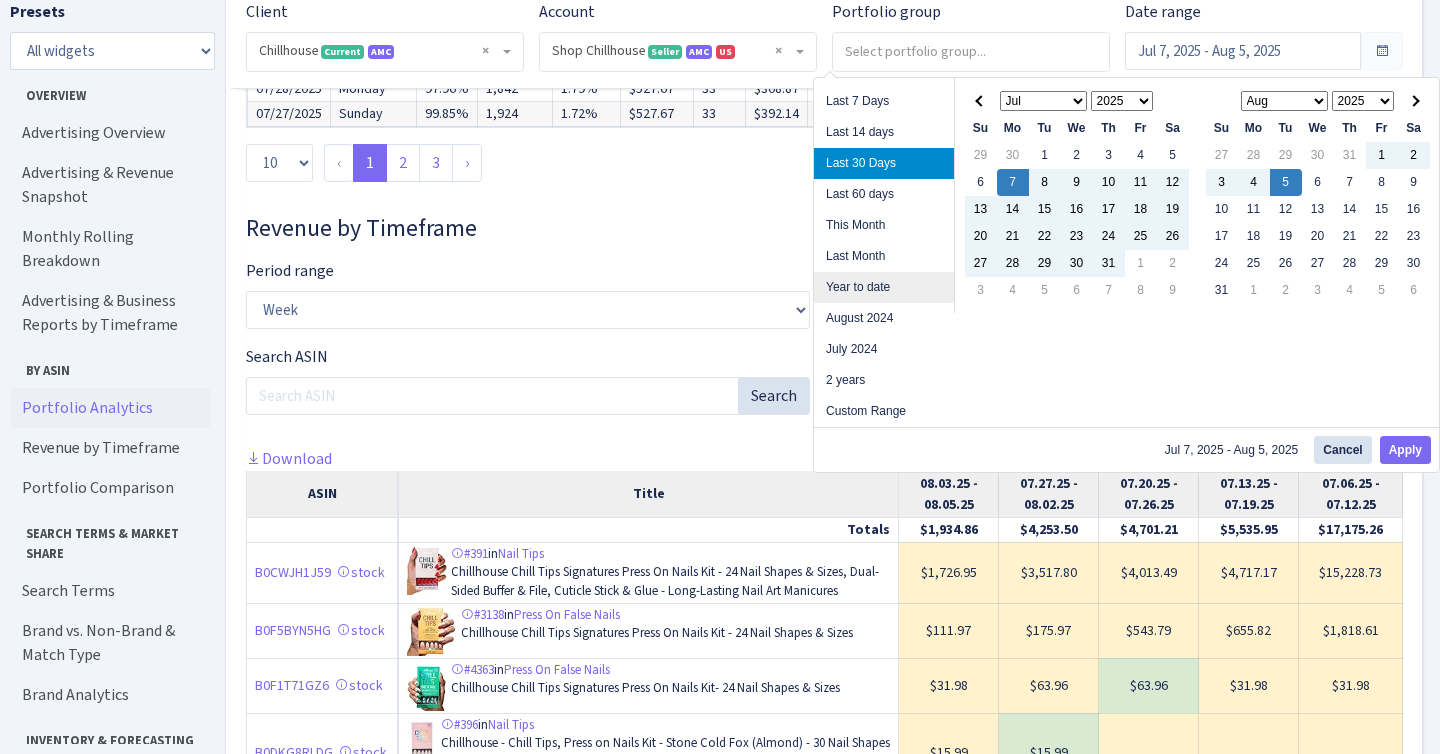 click on "Year to date" at bounding box center [884, 287] 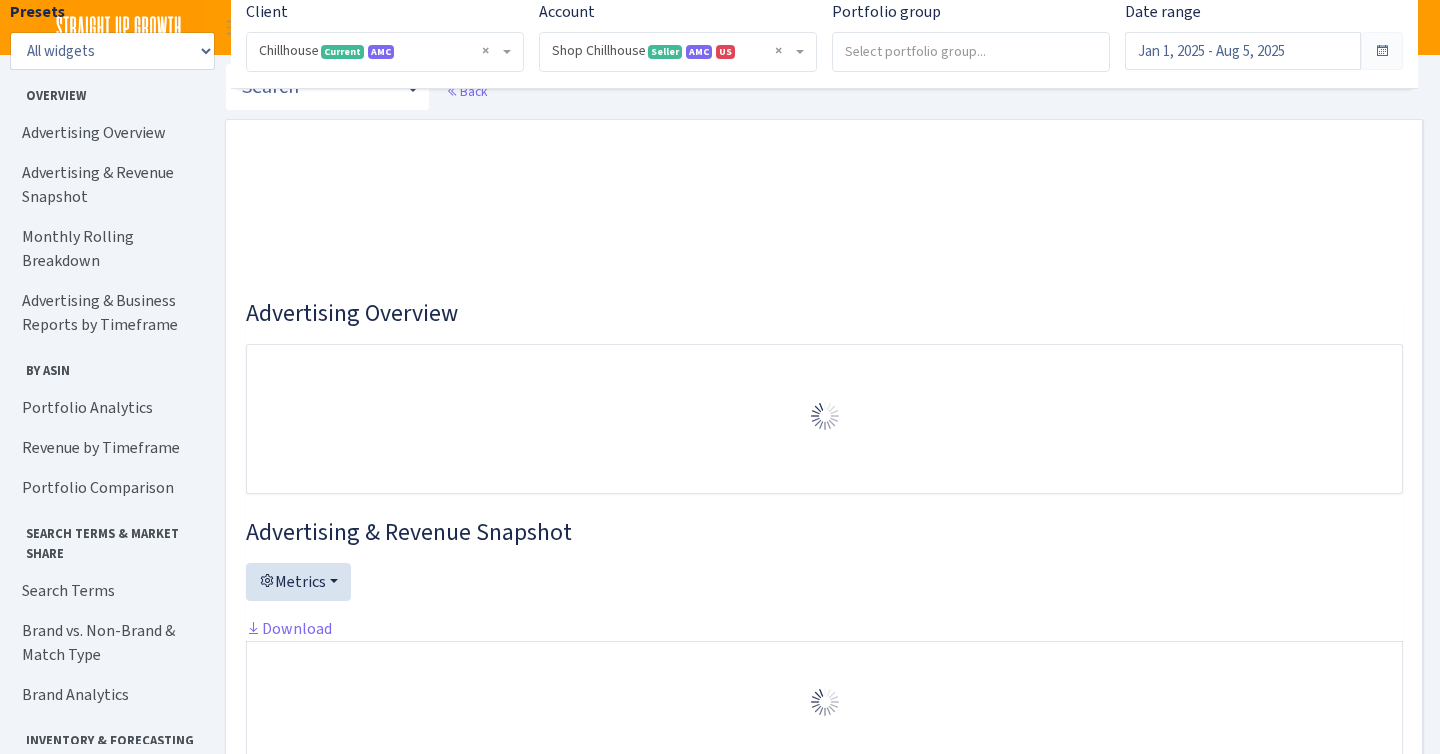 select on "731601115775663" 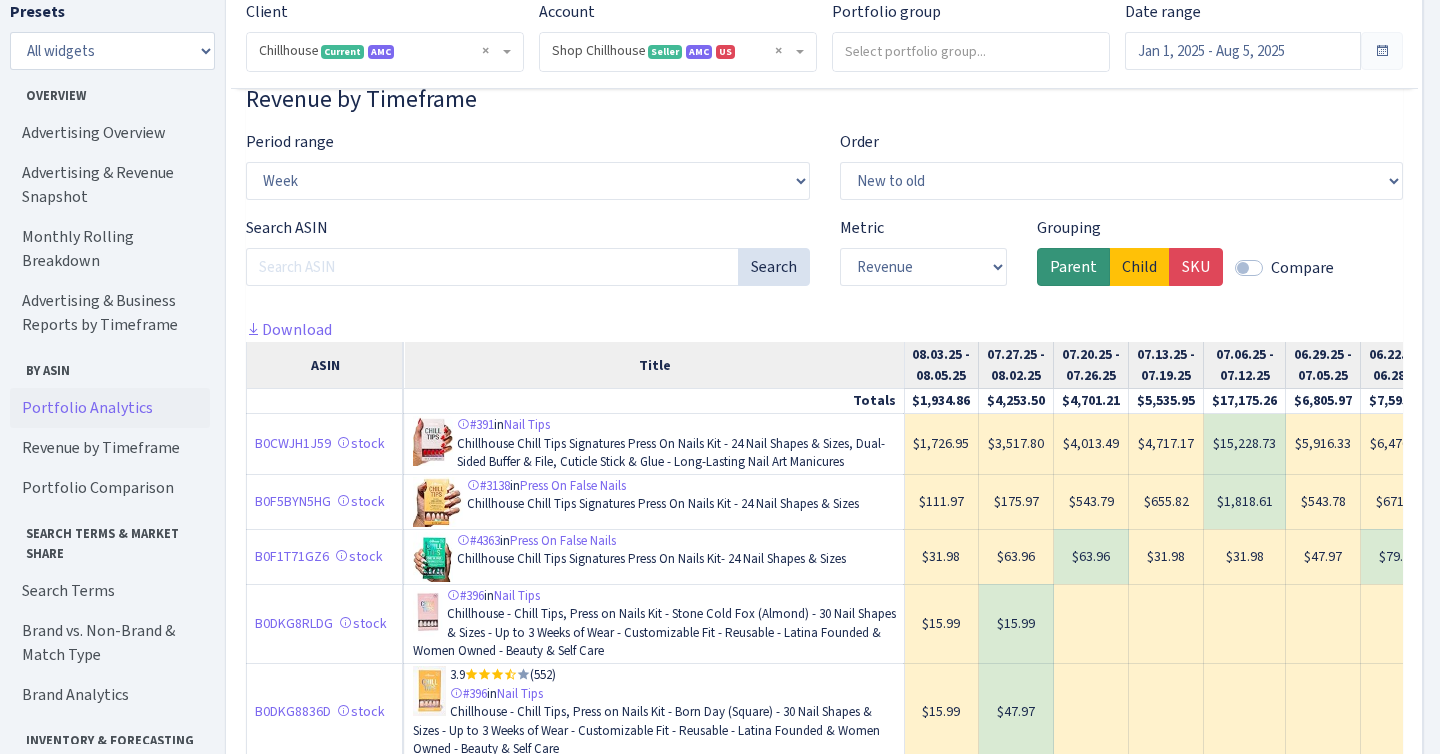 scroll, scrollTop: 3156, scrollLeft: 0, axis: vertical 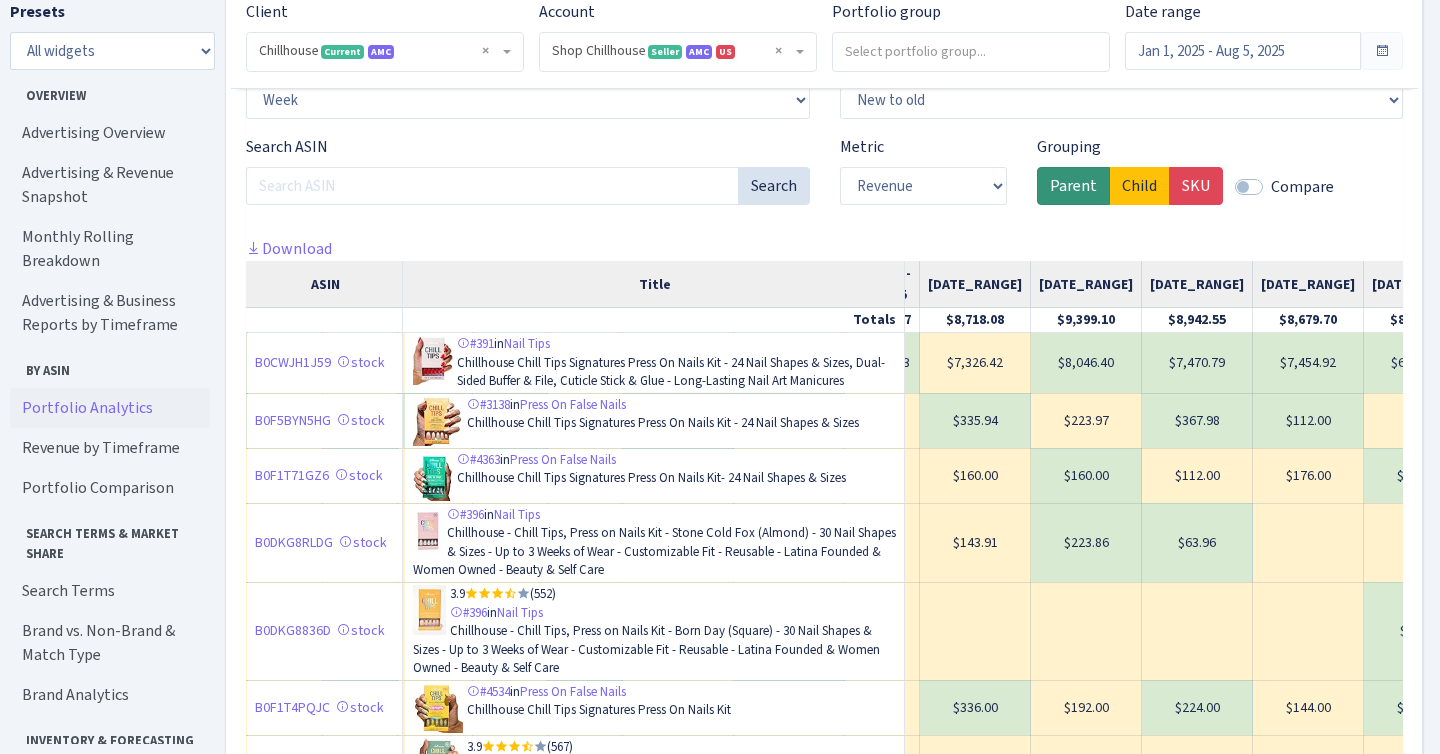 click at bounding box center (1382, 51) 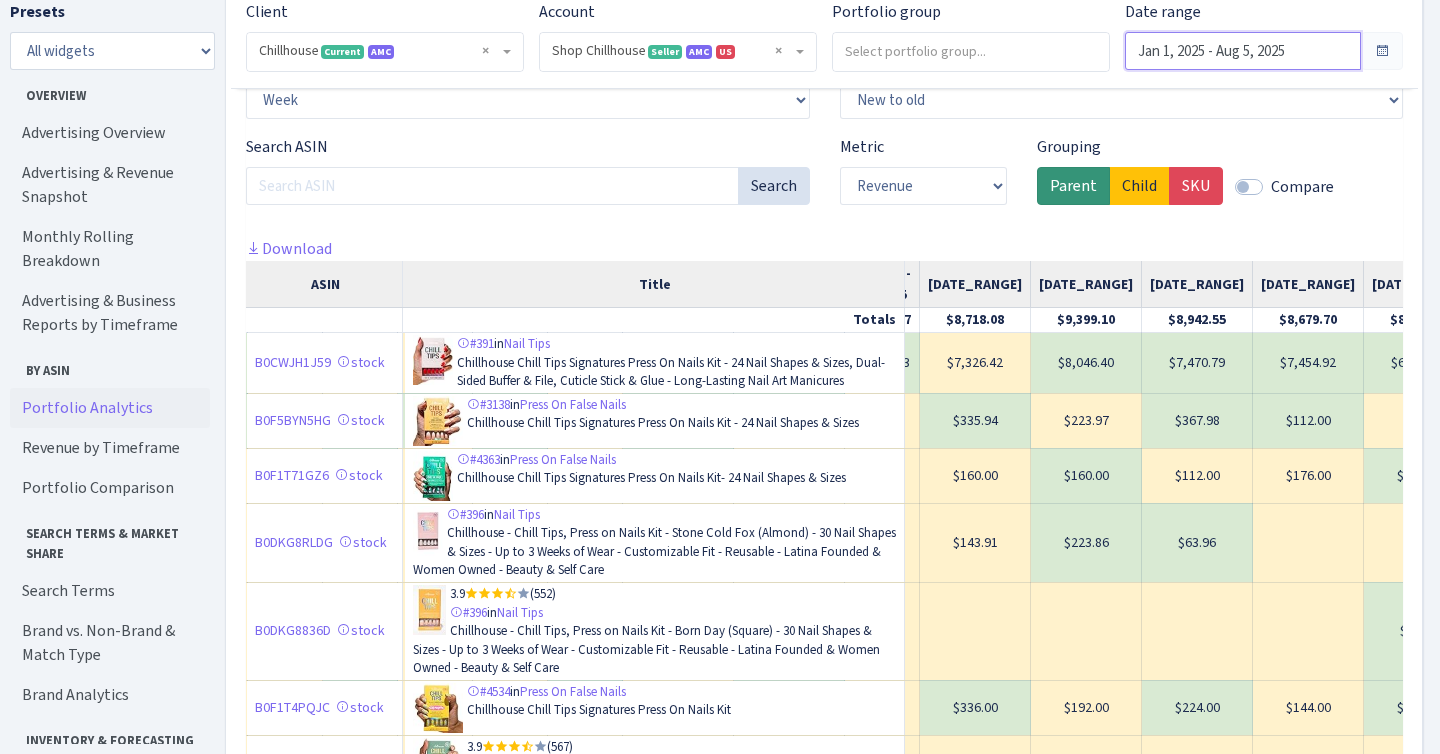 click on "Jan 1, 2025 - Aug 5, 2025" at bounding box center (1243, 51) 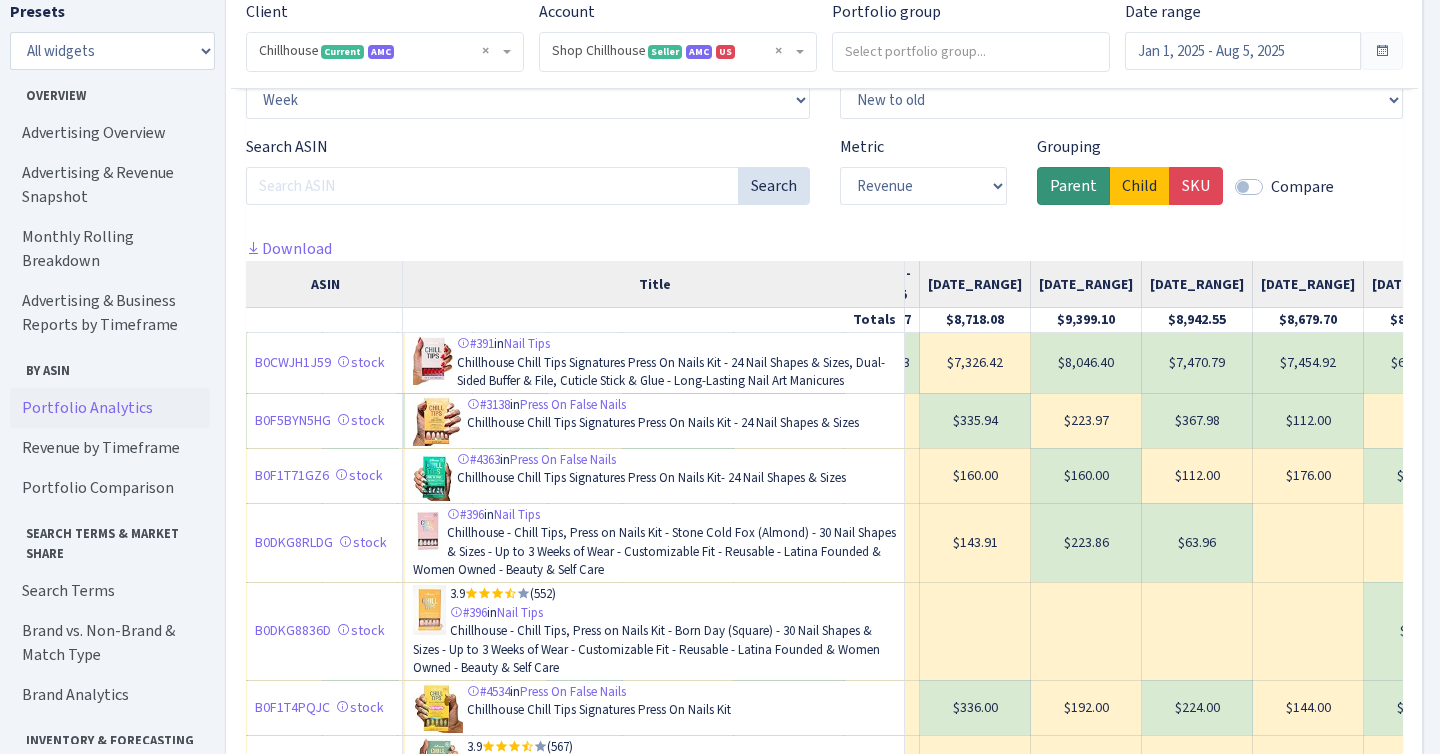 click at bounding box center [1308, 542] 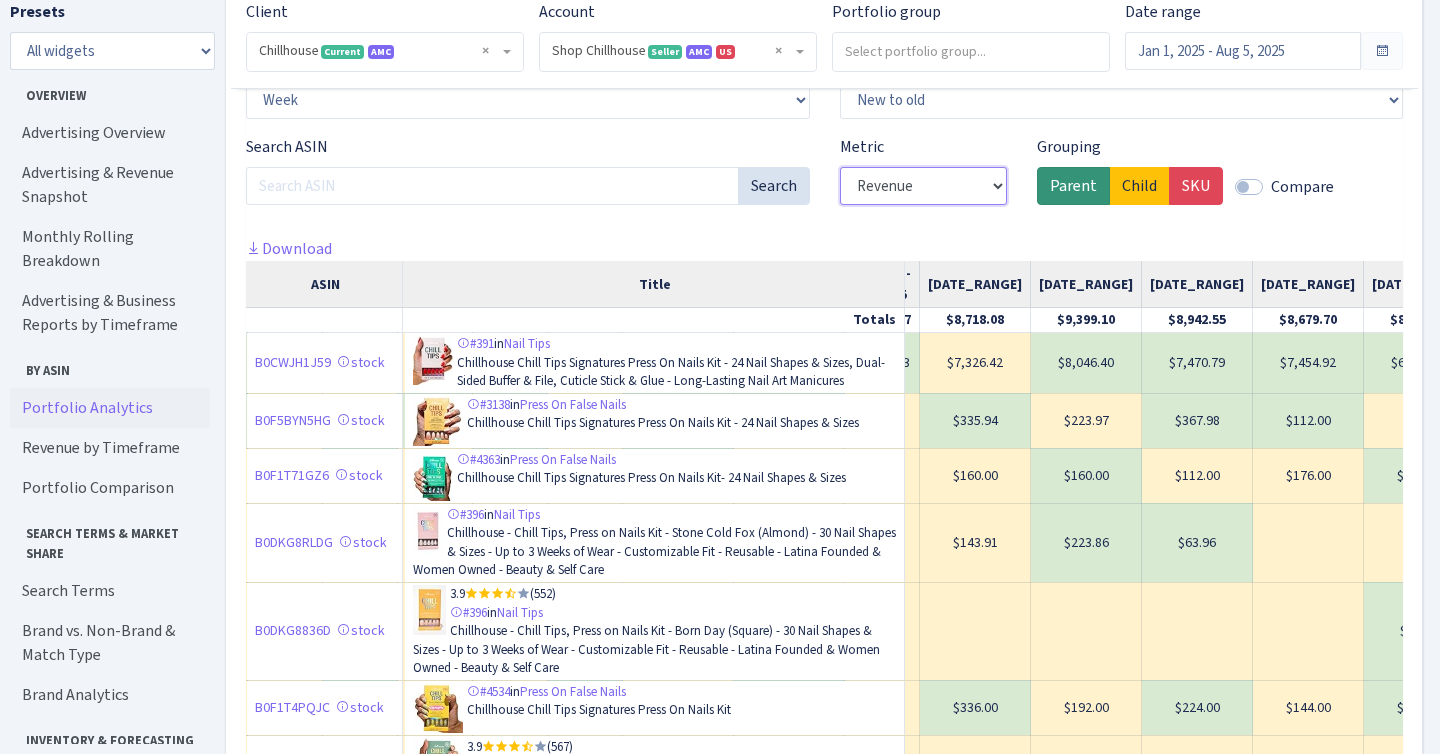 click on "Revenue
Units" at bounding box center [924, 186] 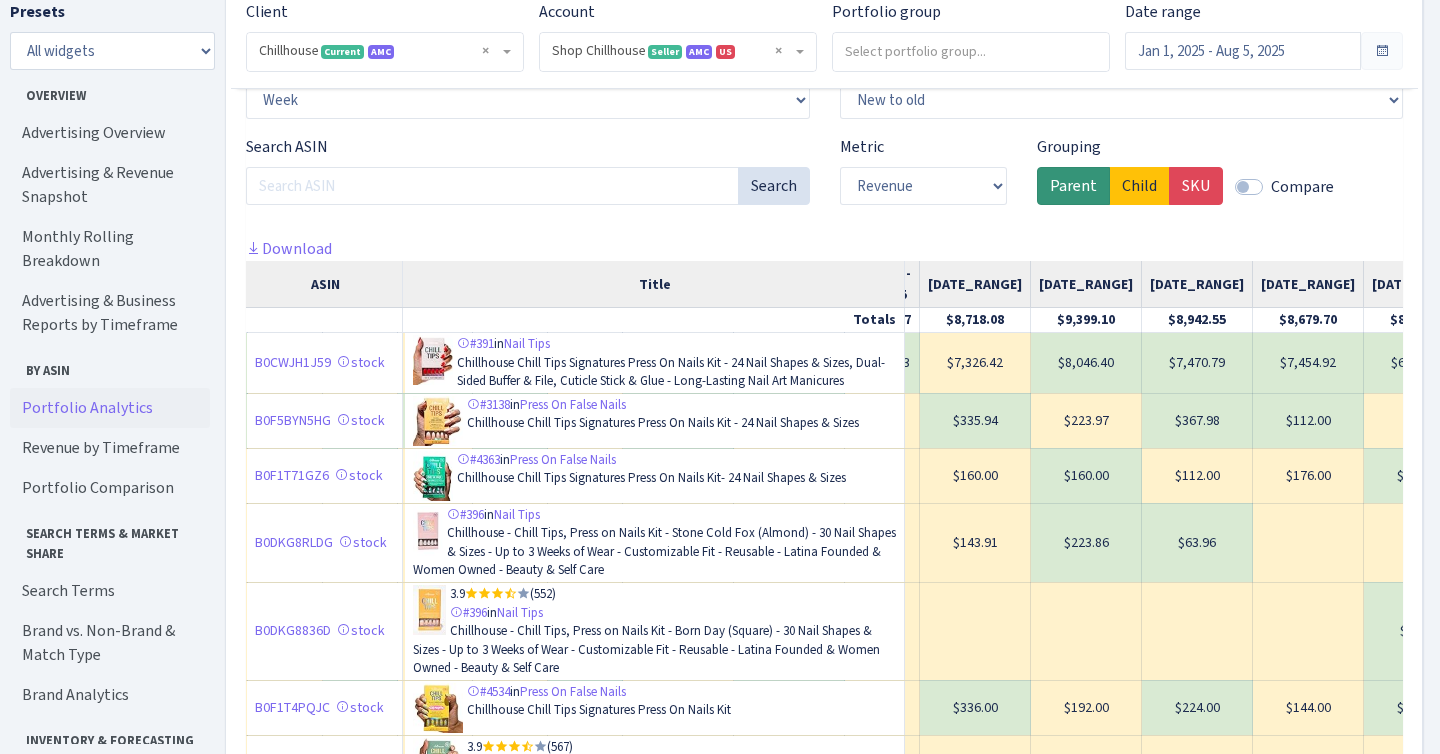 click on "Search ASIN
Search
Metric
Revenue
Units
Grouping
Parent
Child
SKU
Compare" at bounding box center (824, 186) 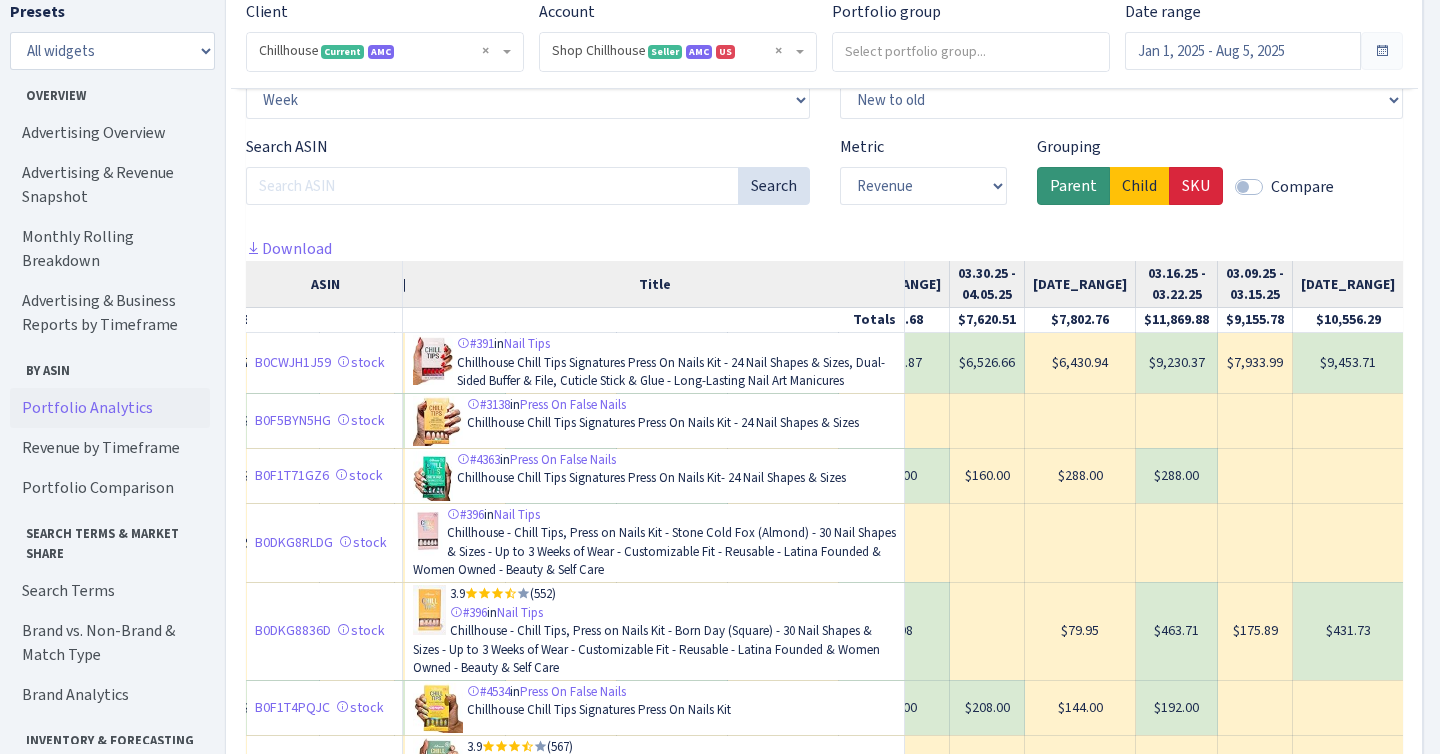 scroll, scrollTop: 0, scrollLeft: 1648, axis: horizontal 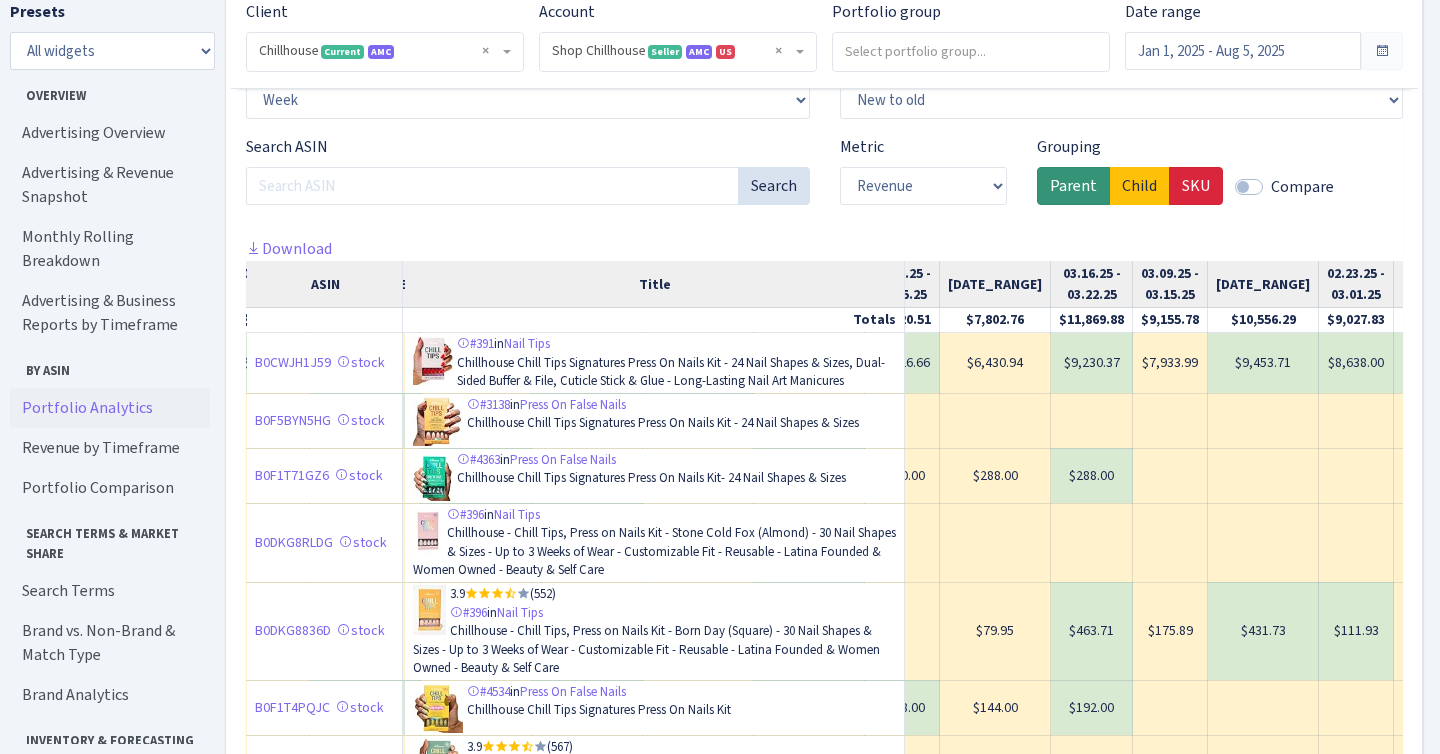 click on "SKU" at bounding box center (1196, 186) 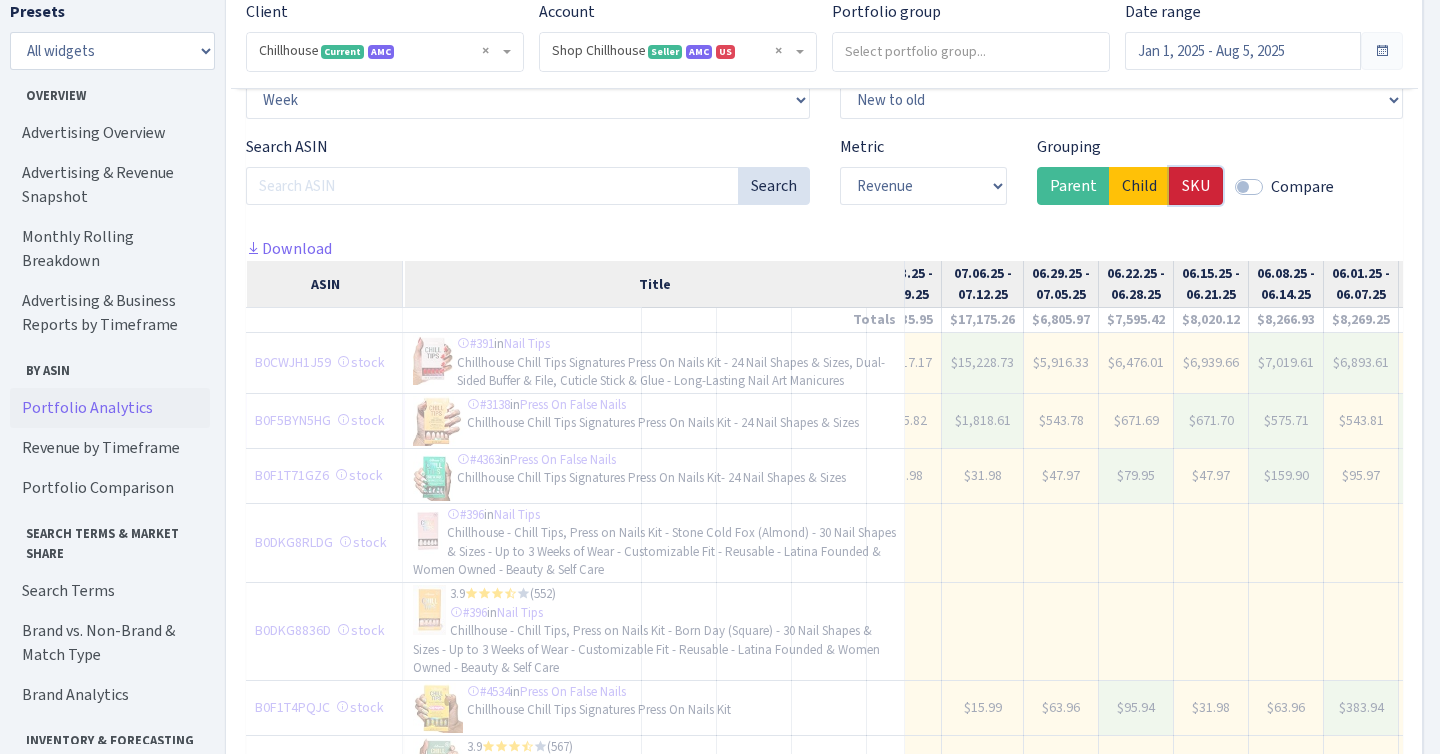 scroll, scrollTop: 0, scrollLeft: 0, axis: both 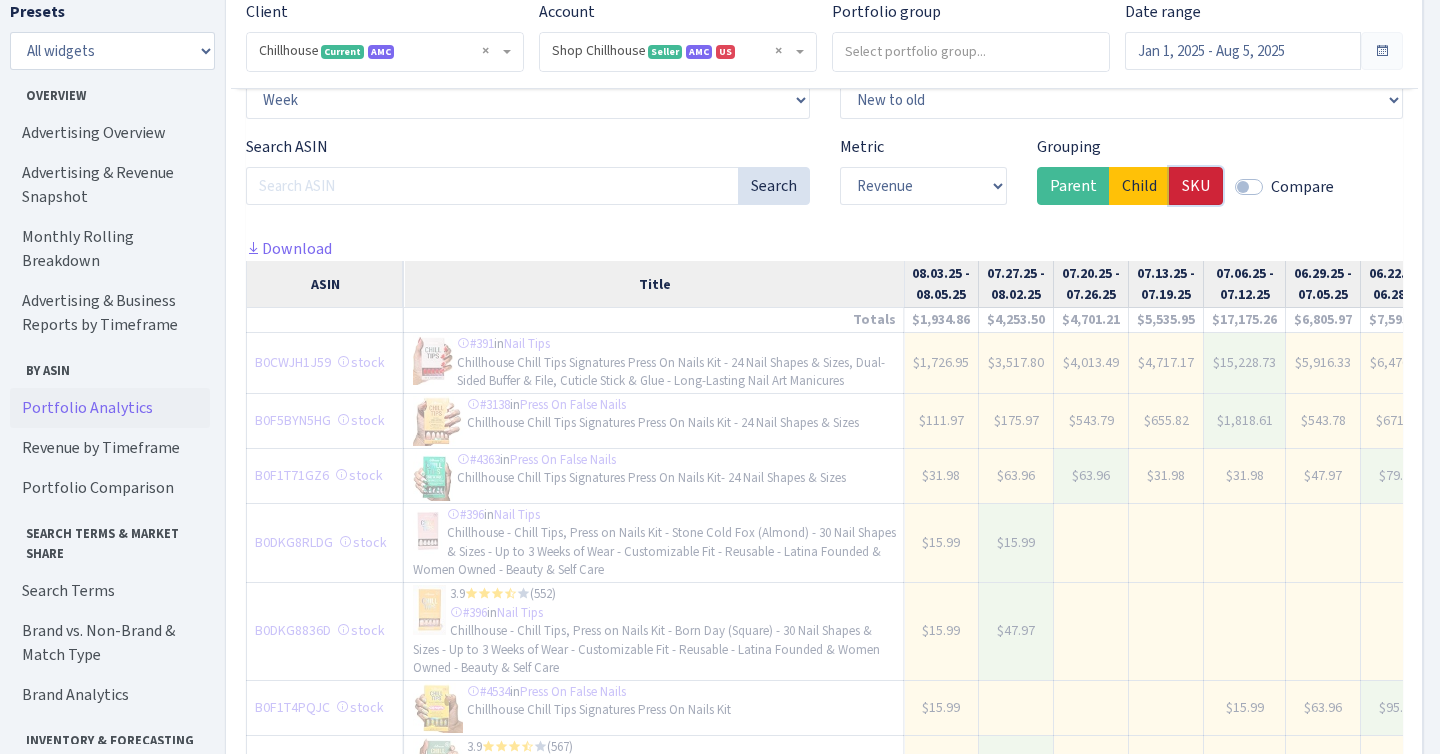 click on "Search ASIN
Search
Metric
Revenue
Units
Grouping
Parent
Child
SKU
Compare" at bounding box center (824, 186) 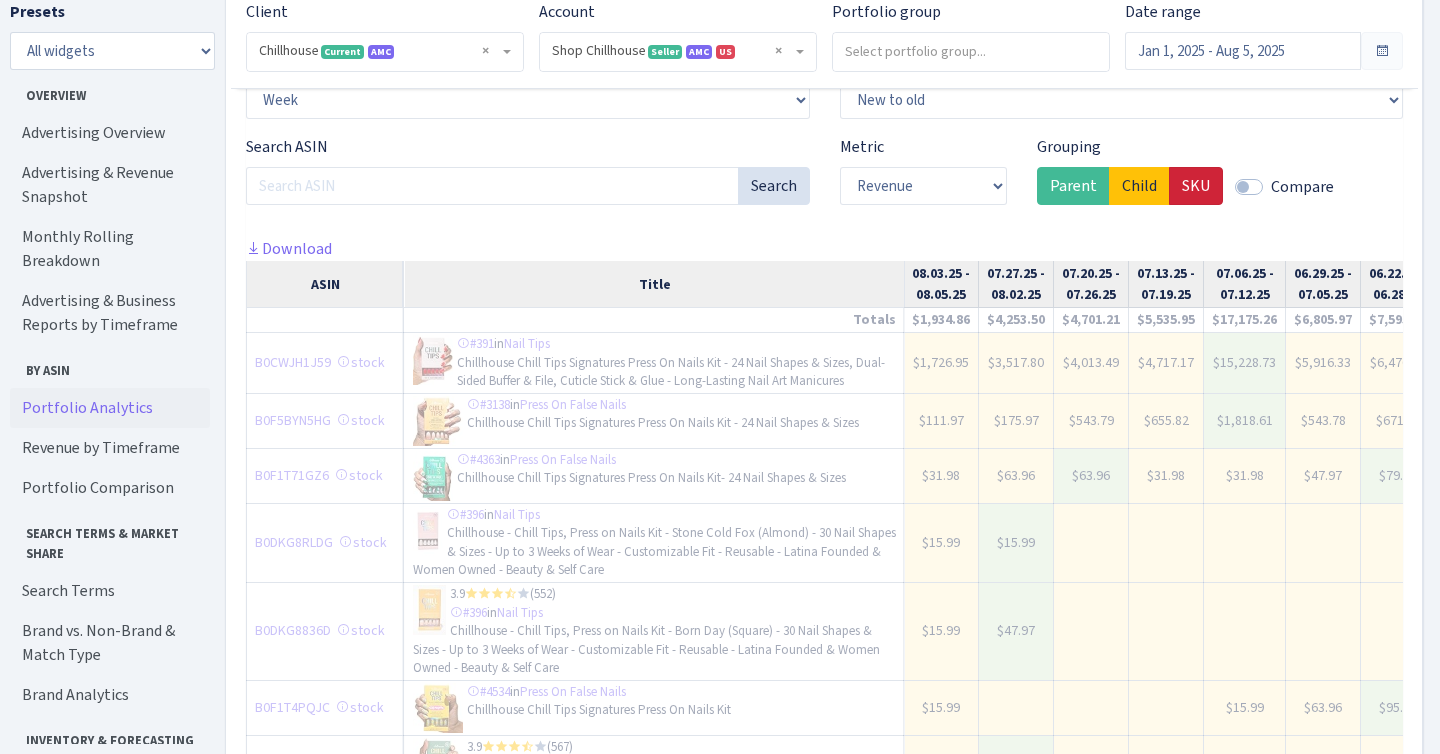 drag, startPoint x: 390, startPoint y: 264, endPoint x: 245, endPoint y: 280, distance: 145.88008 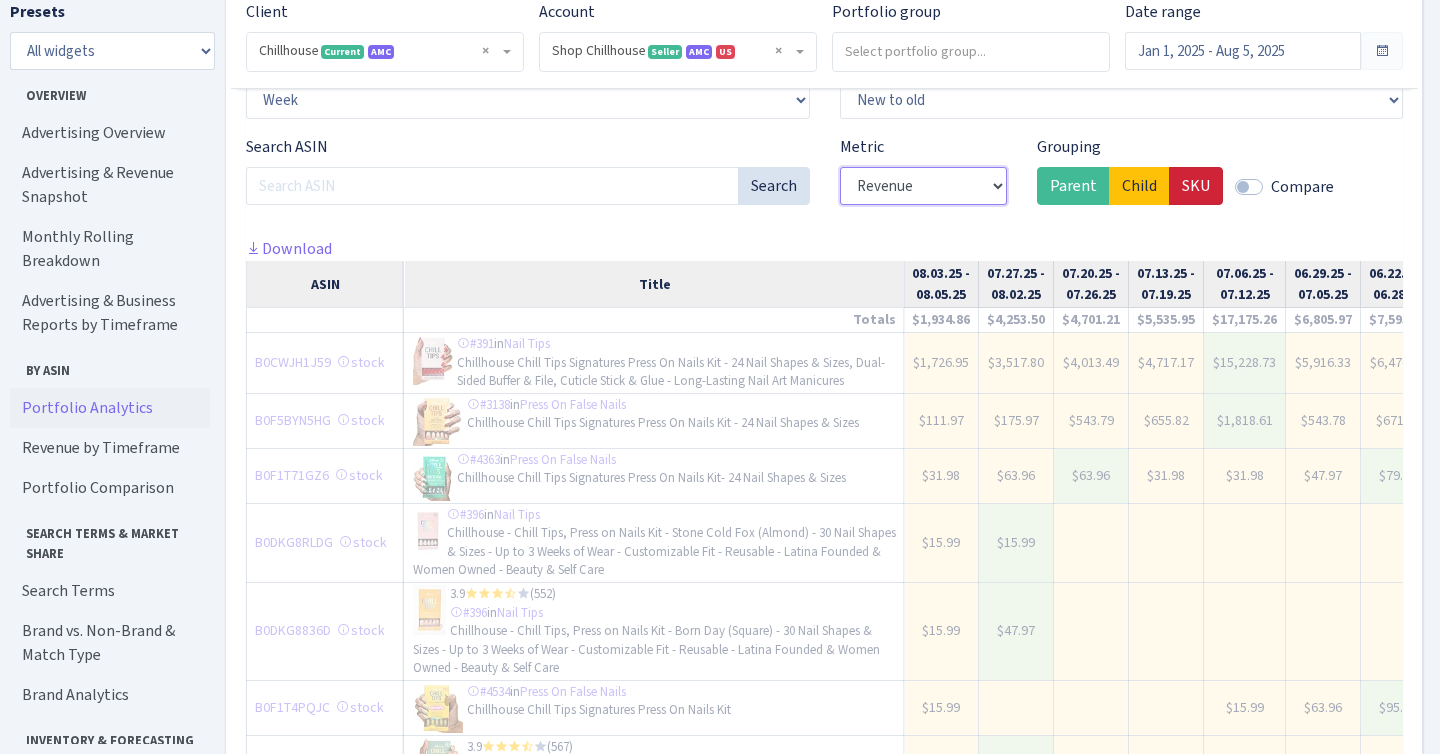 click on "Revenue
Units" at bounding box center [924, 186] 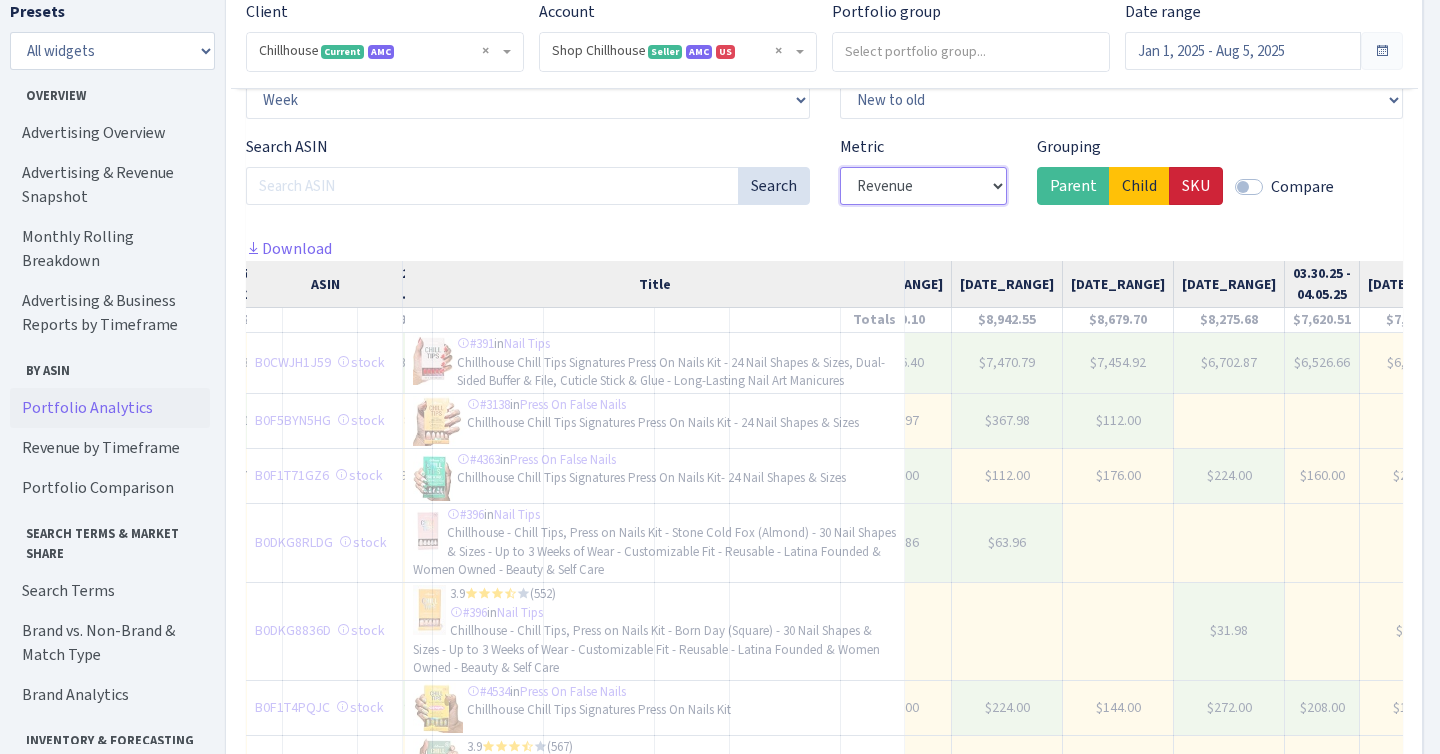 scroll, scrollTop: 0, scrollLeft: 1259, axis: horizontal 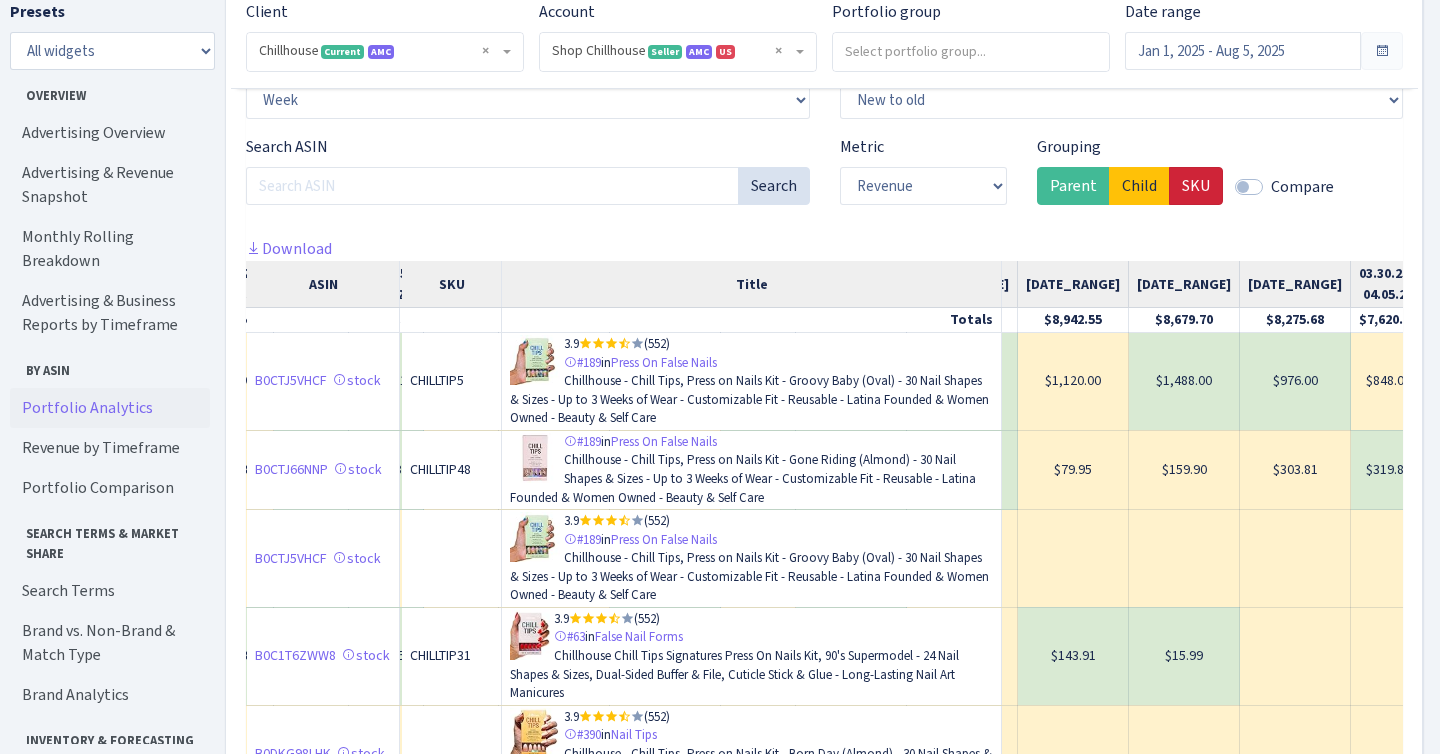click on "Compare" at bounding box center [1302, 187] 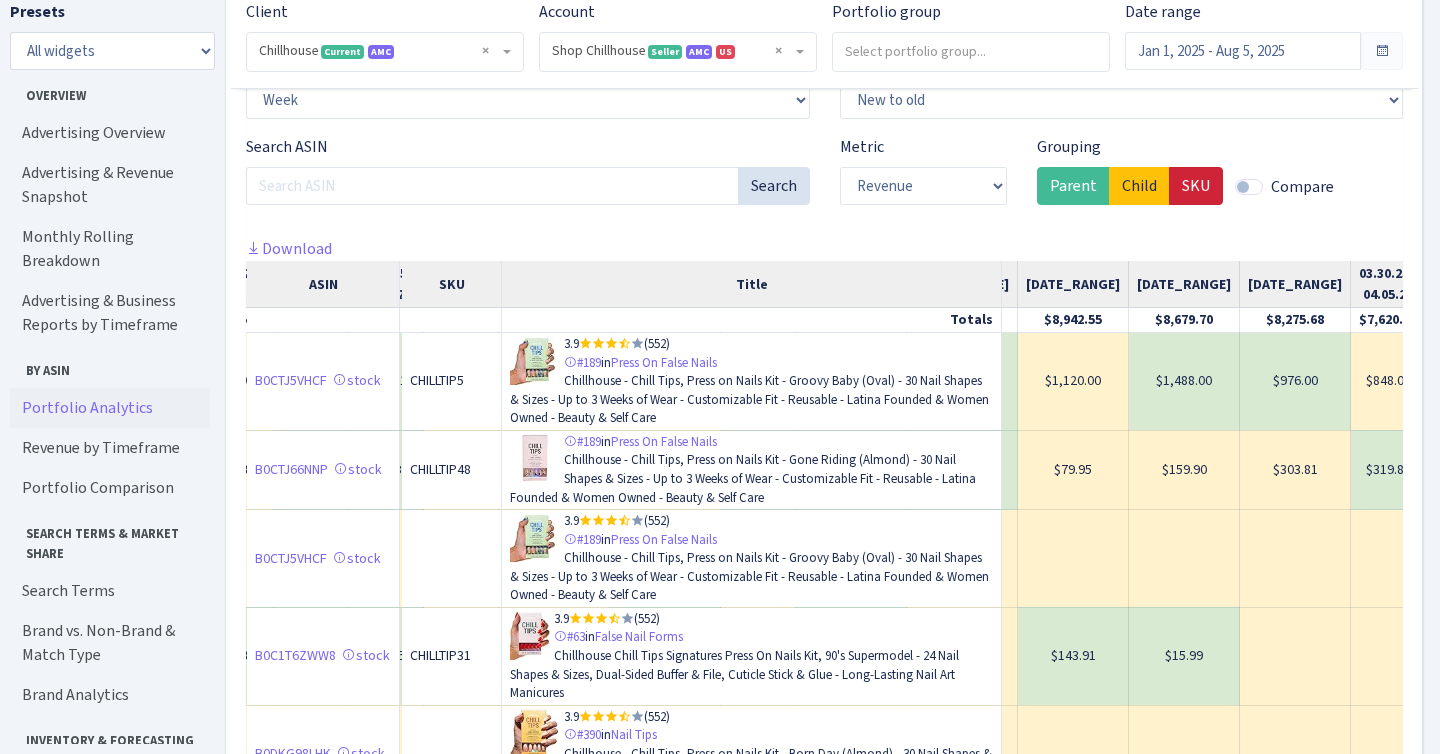 click on "Compare" at bounding box center [1277, 181] 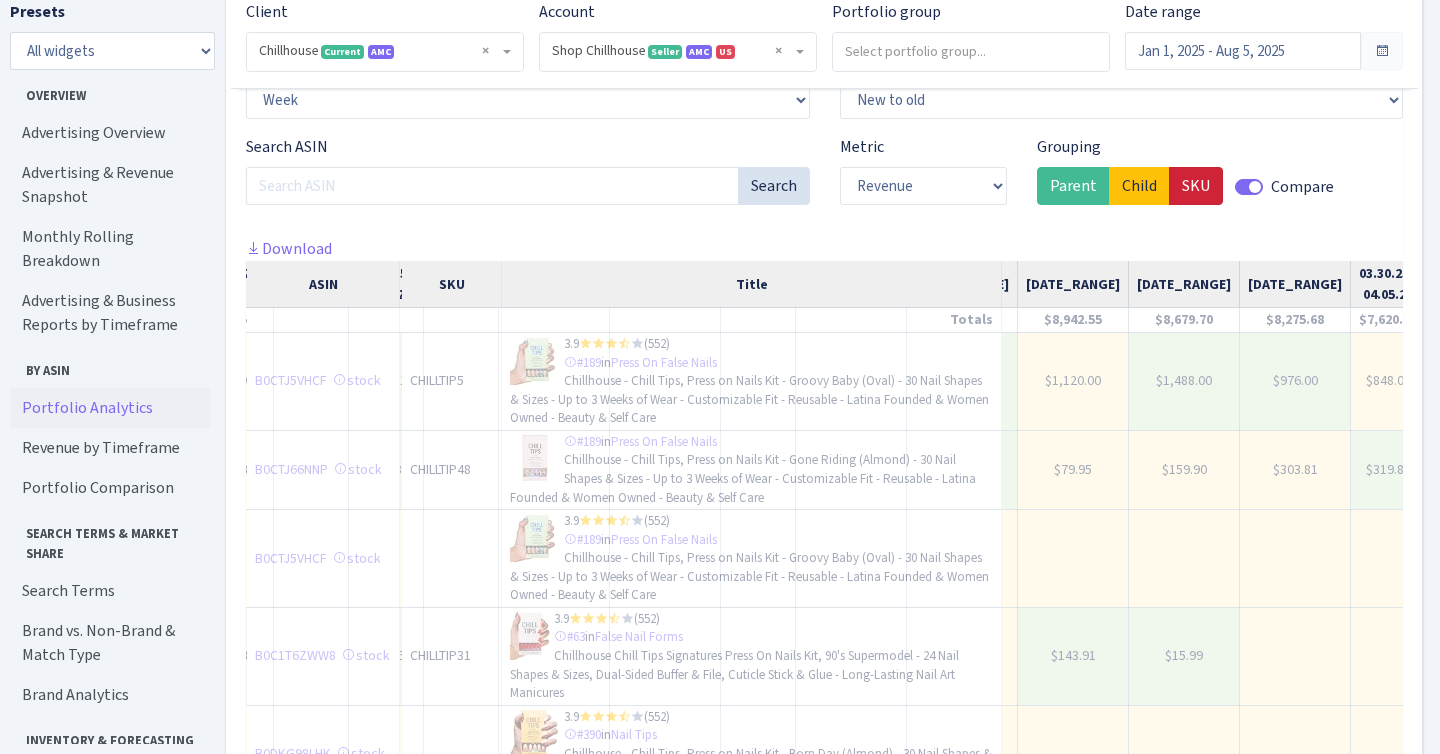 click on "Compare" at bounding box center (1302, 187) 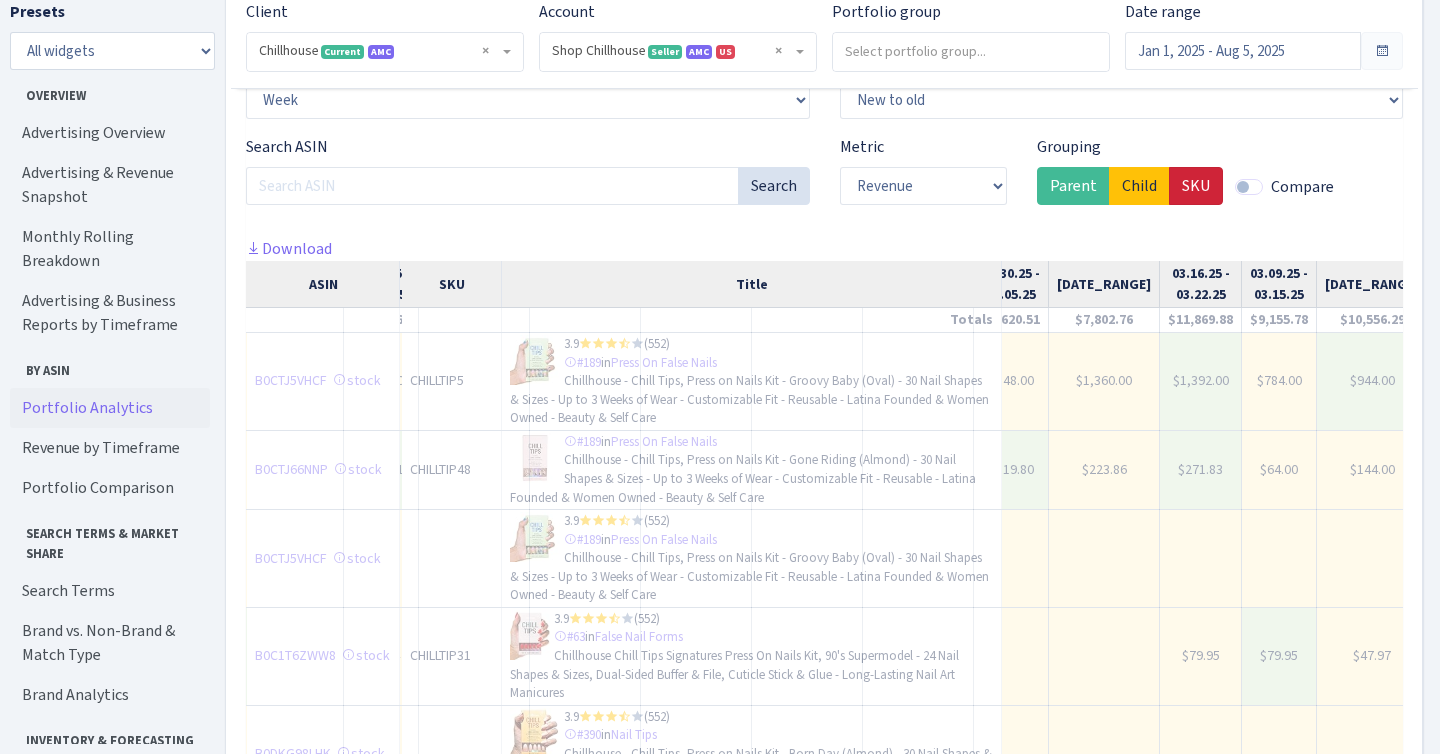 scroll, scrollTop: 0, scrollLeft: 1655, axis: horizontal 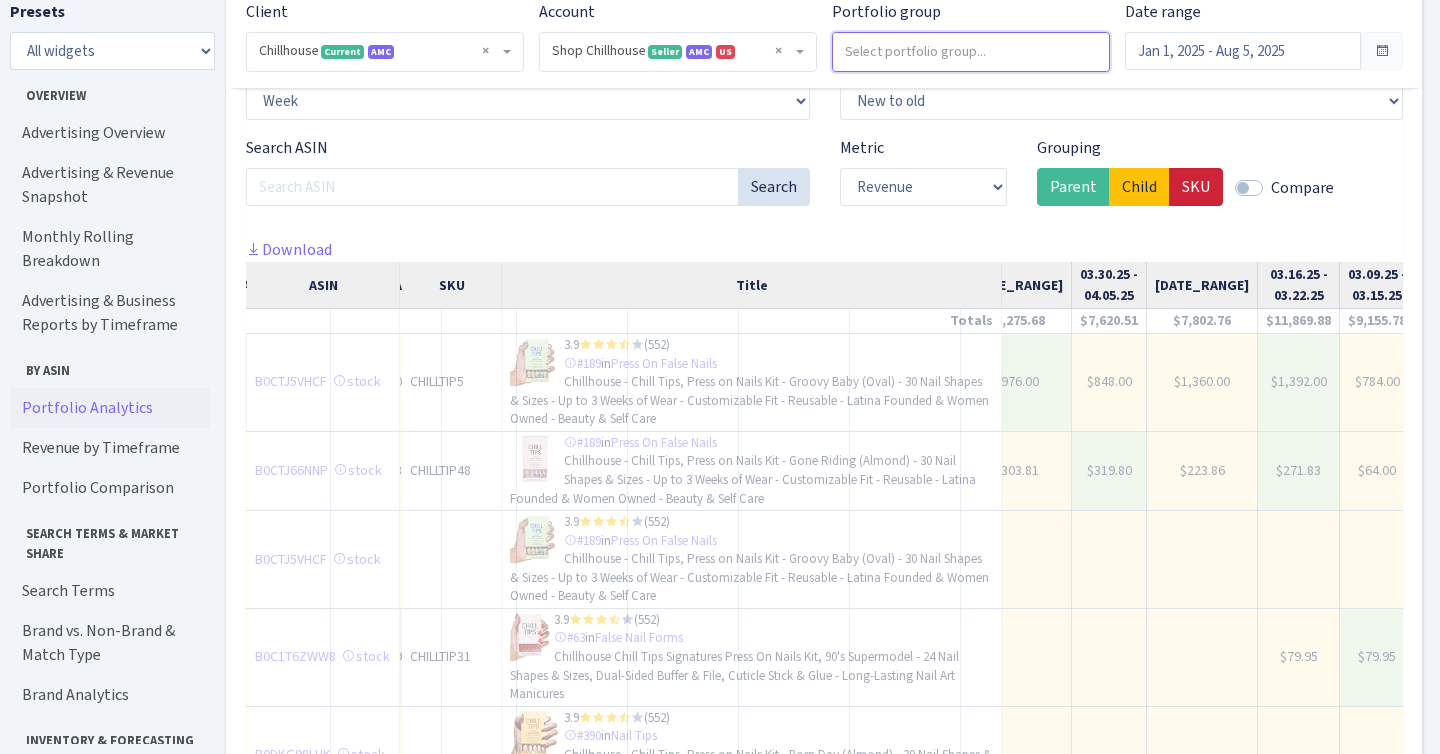 click at bounding box center (971, 51) 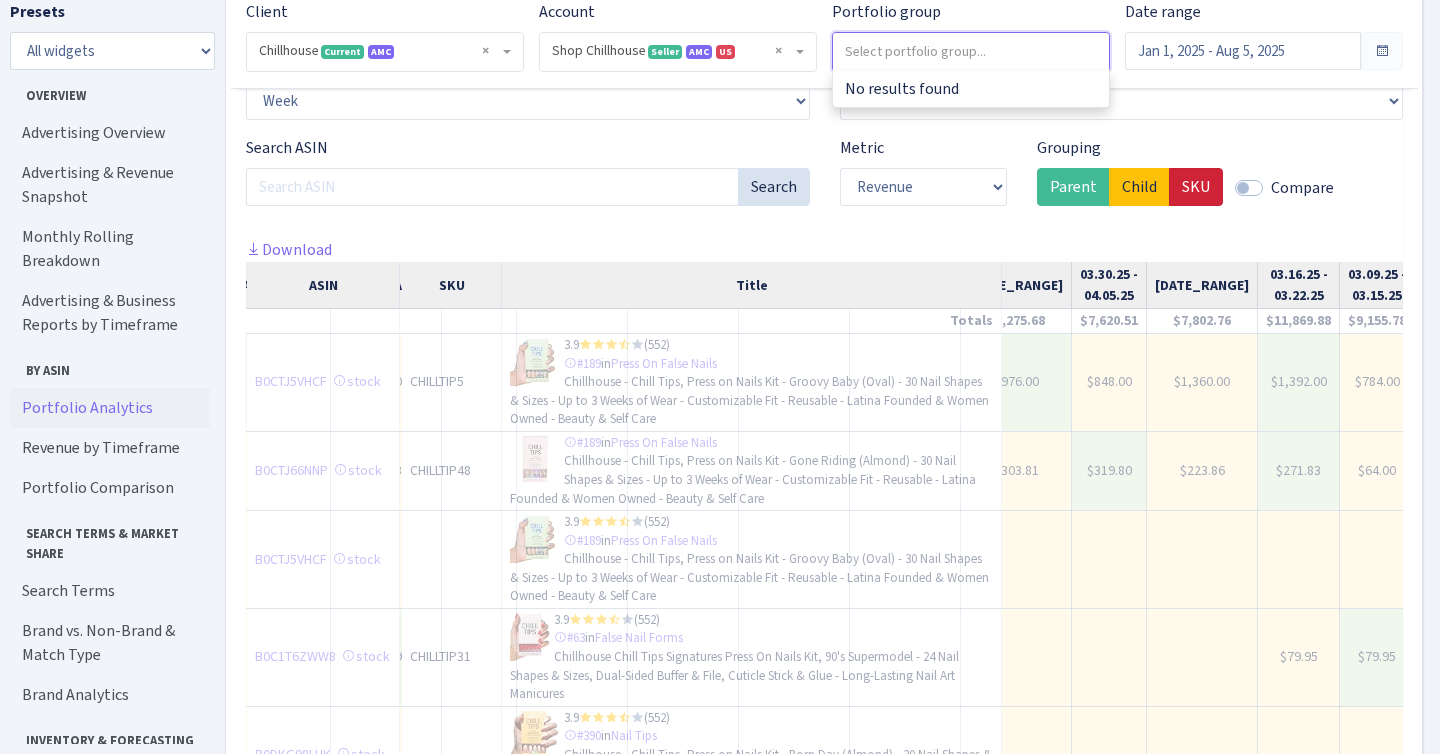 click on "×
Shop Chillhouse  Seller AMC US 731601115775663AAPZMT5DKWDF2ENTITYZ599QR0NBNJ2" at bounding box center (672, 51) 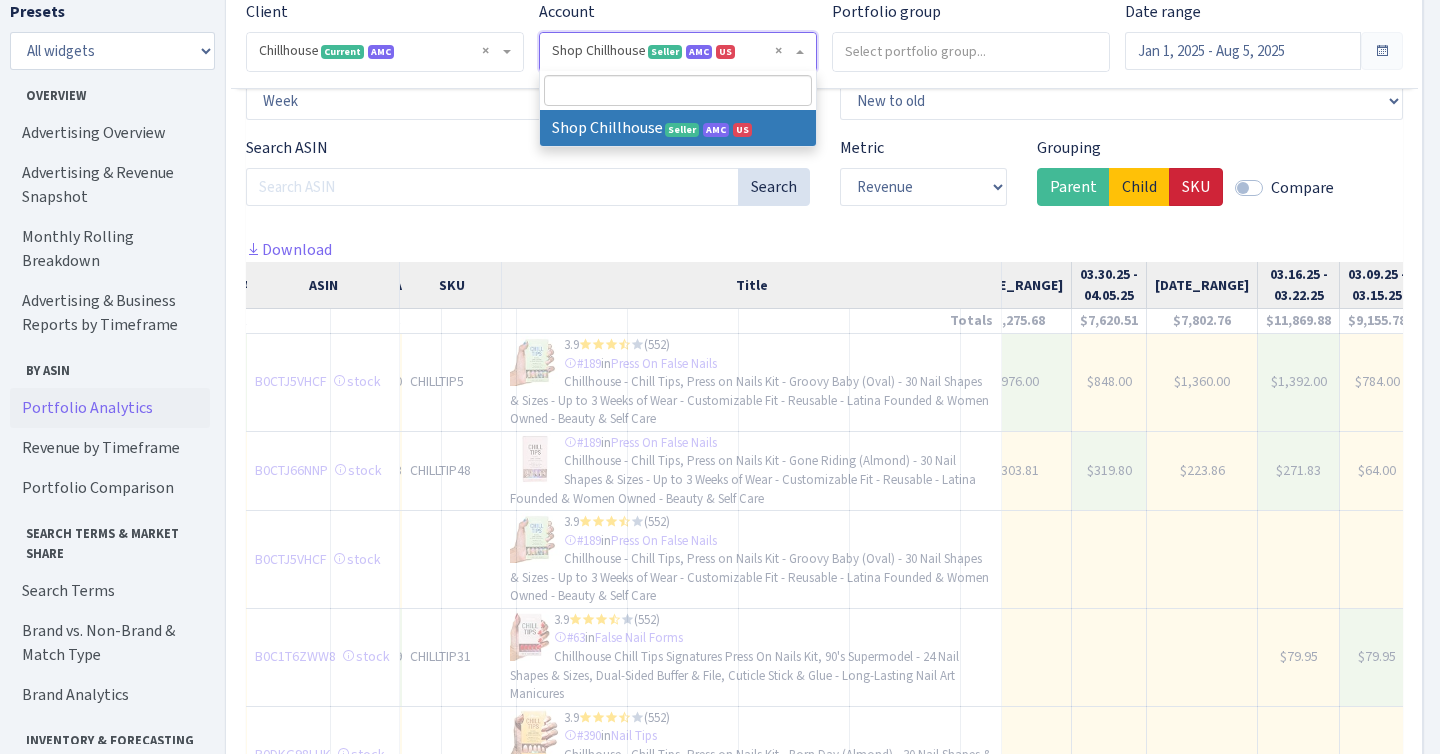 click on "×
Shop Chillhouse  Seller AMC US 731601115775663AAPZMT5DKWDF2ENTITYZ599QR0NBNJ2" at bounding box center [672, 51] 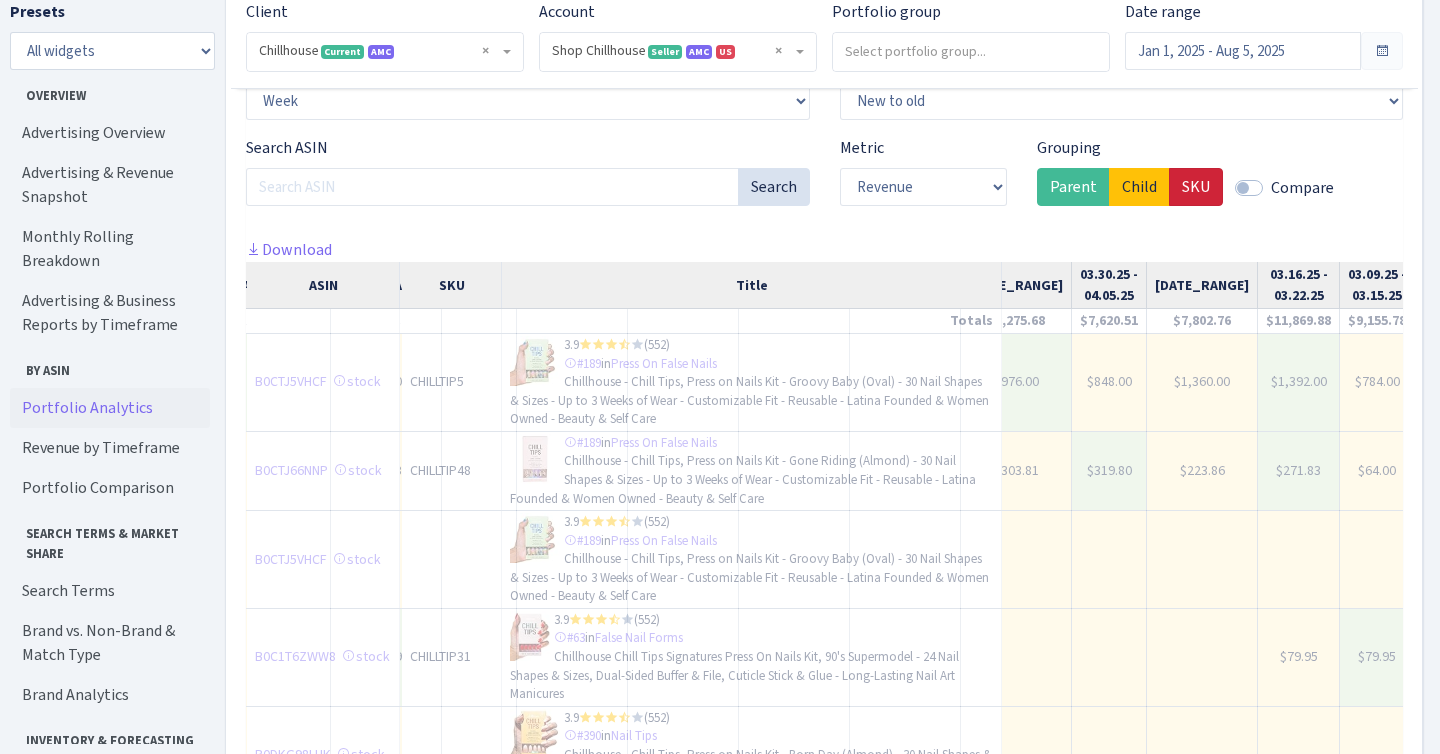 click at bounding box center [1382, 51] 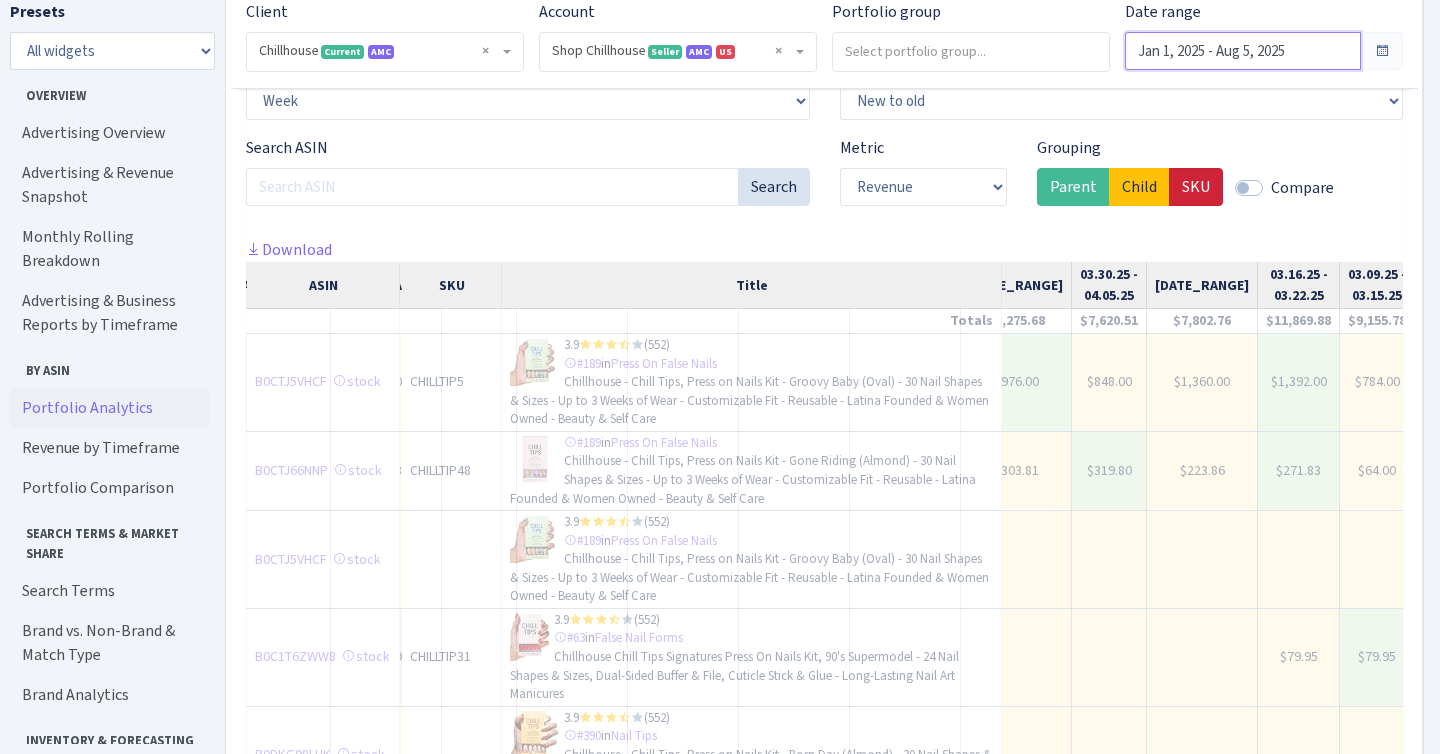 click on "Jan 1, 2025 - Aug 5, 2025" at bounding box center [1243, 51] 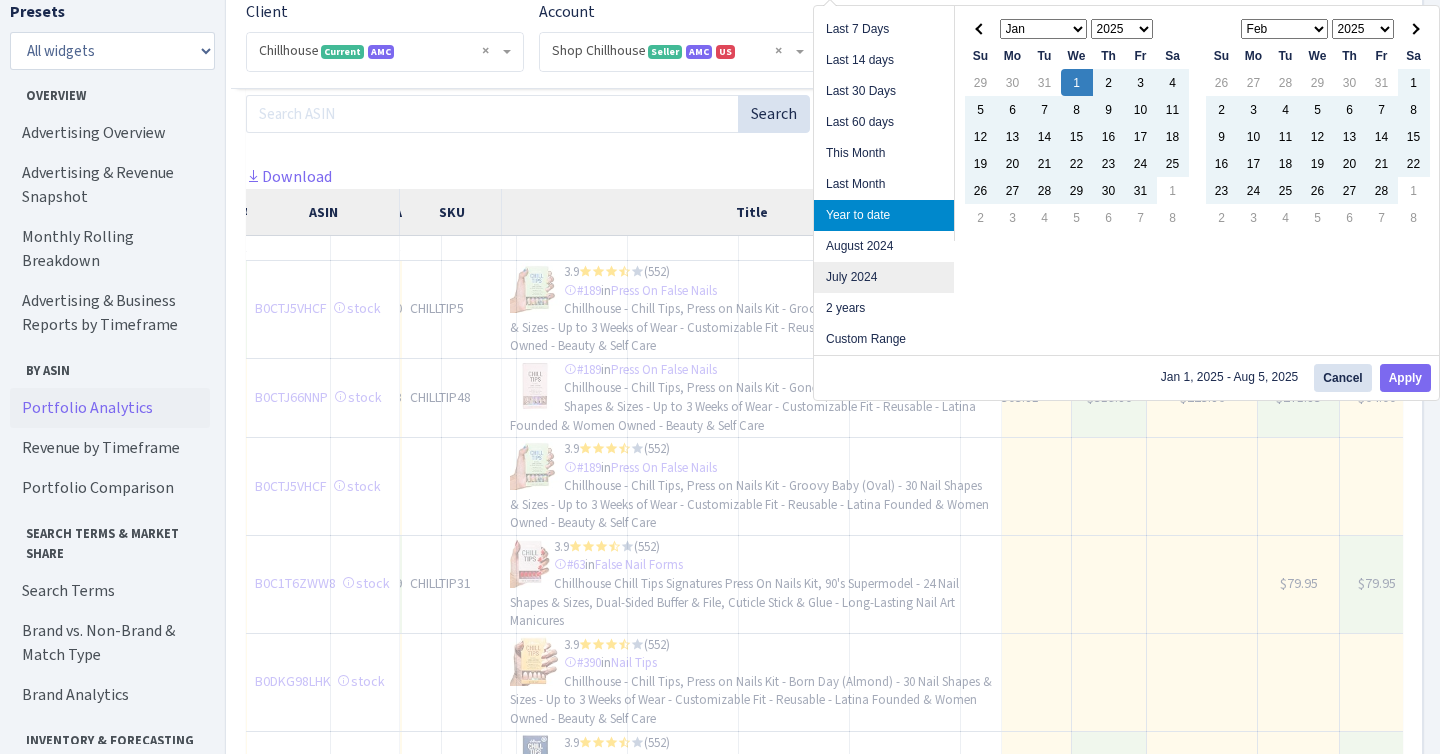 scroll, scrollTop: 3232, scrollLeft: 0, axis: vertical 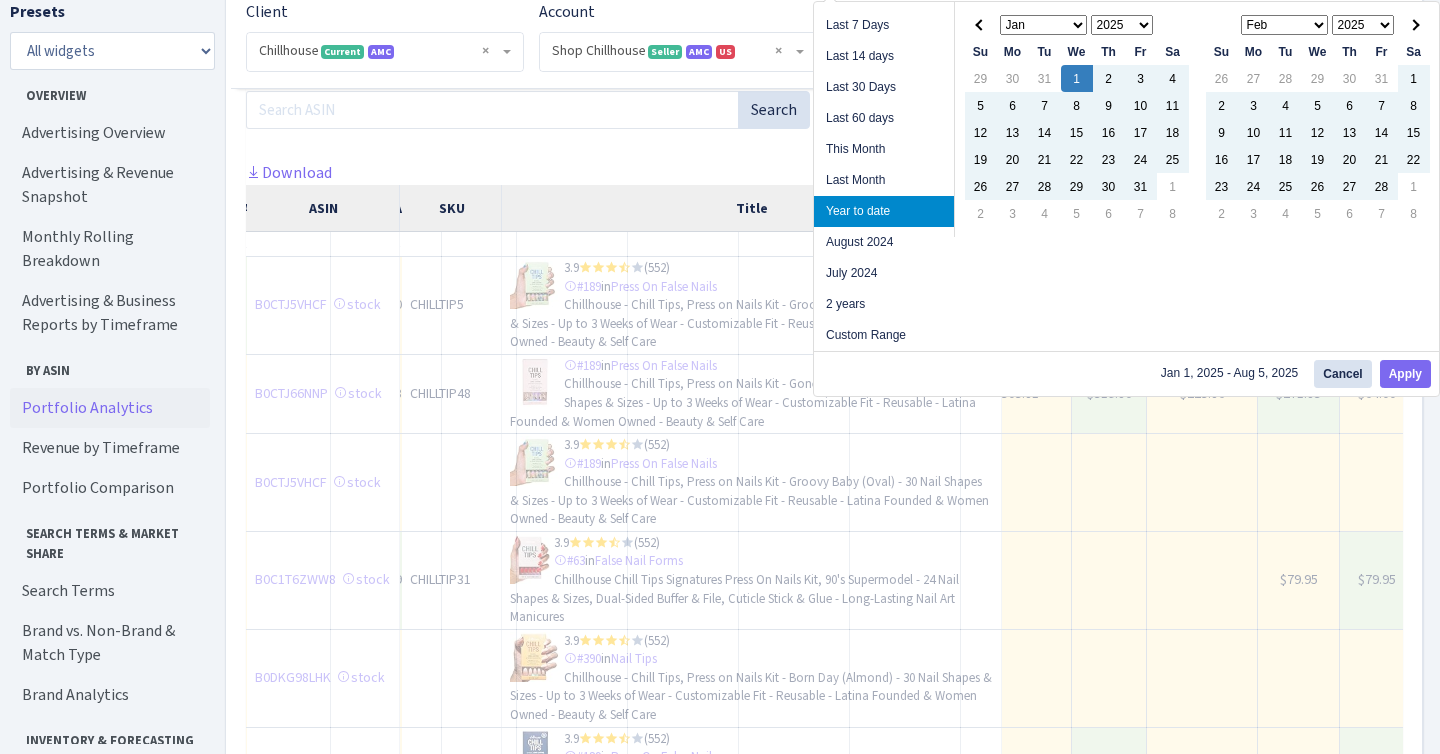 click on "$144.00" at bounding box center [1470, 393] 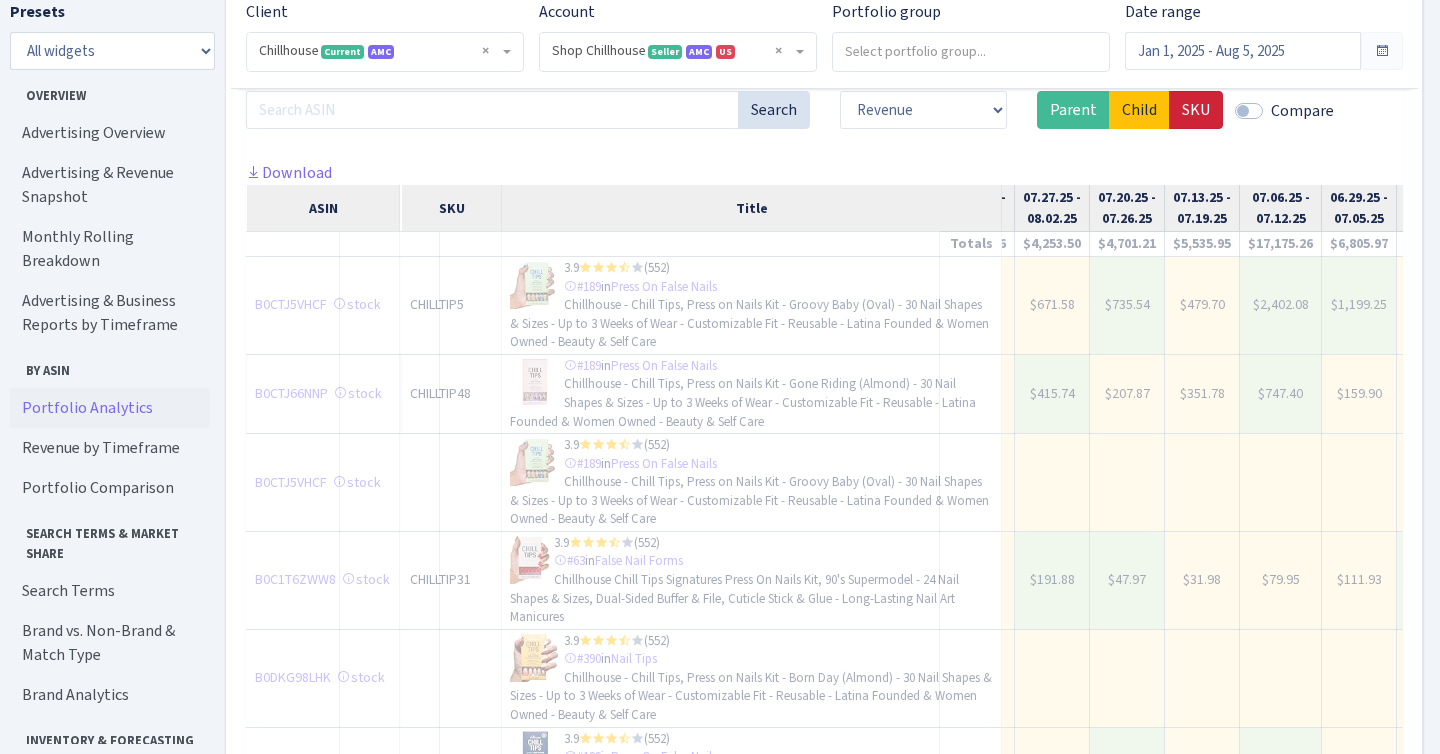scroll, scrollTop: 0, scrollLeft: 0, axis: both 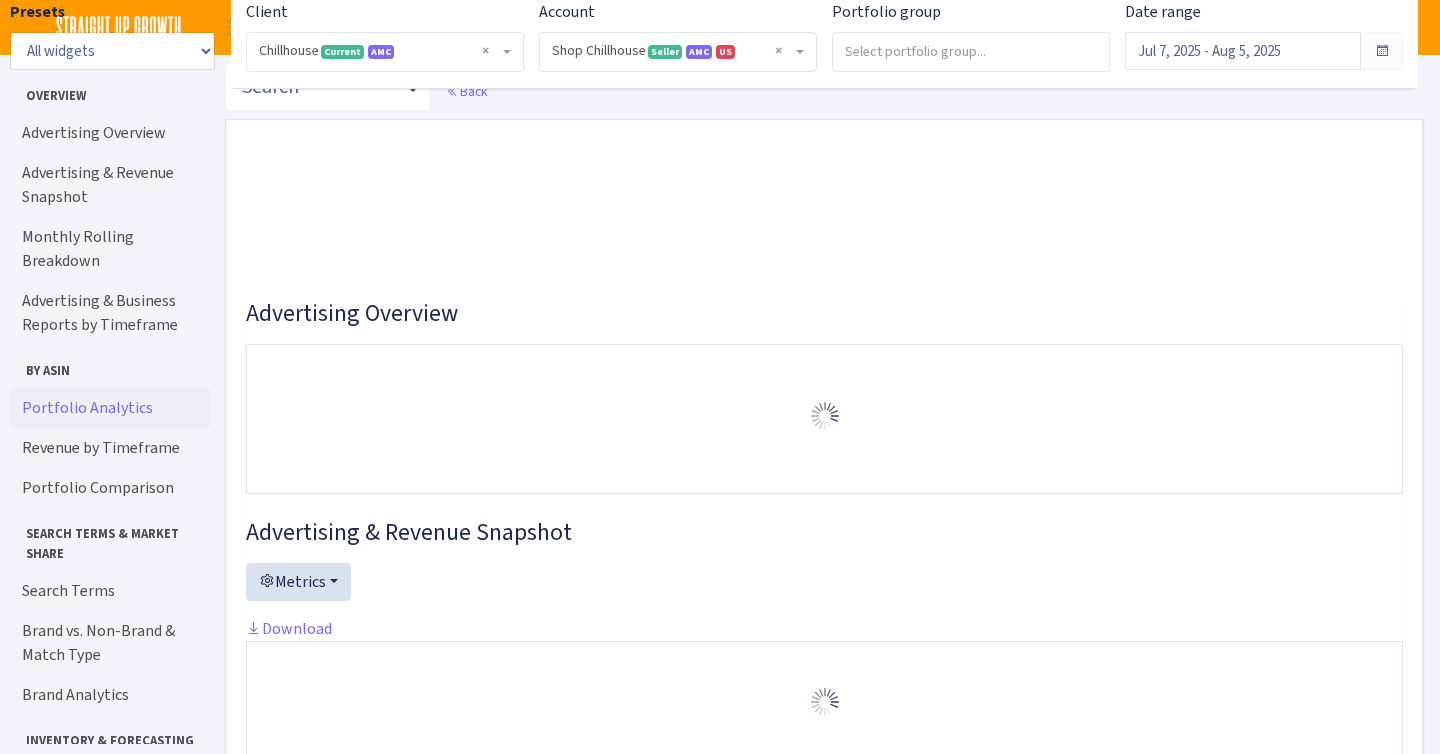 select on "731601115775663" 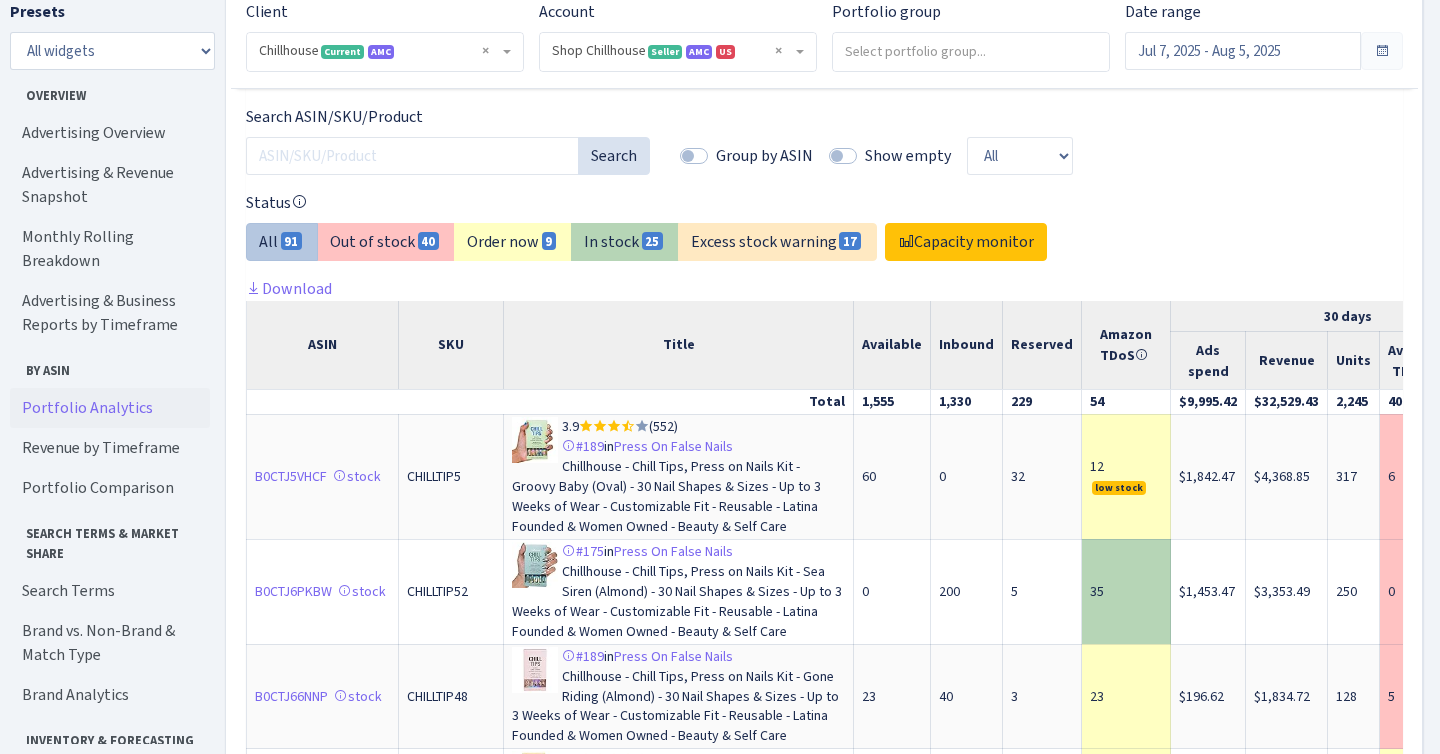 scroll, scrollTop: 6359, scrollLeft: 0, axis: vertical 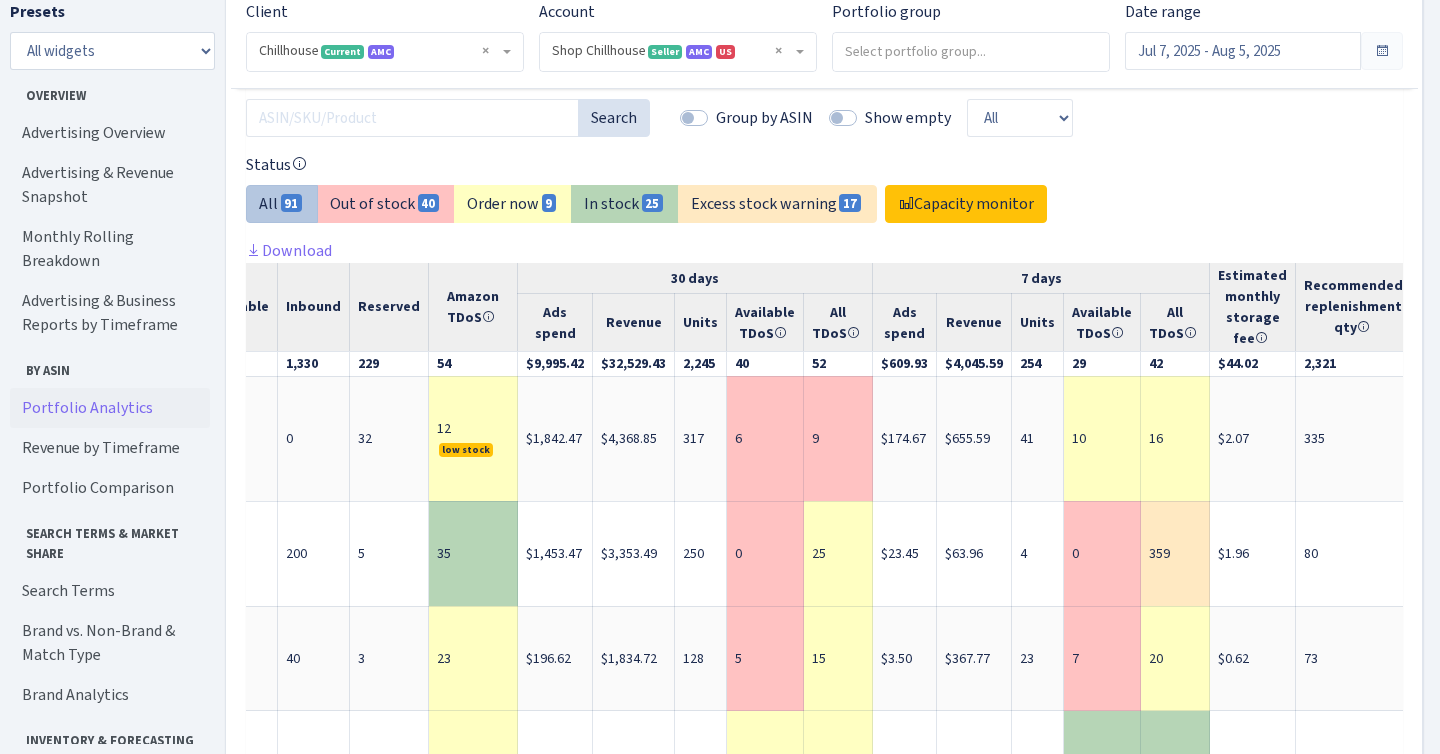 click on "Revenue" at bounding box center (634, 322) 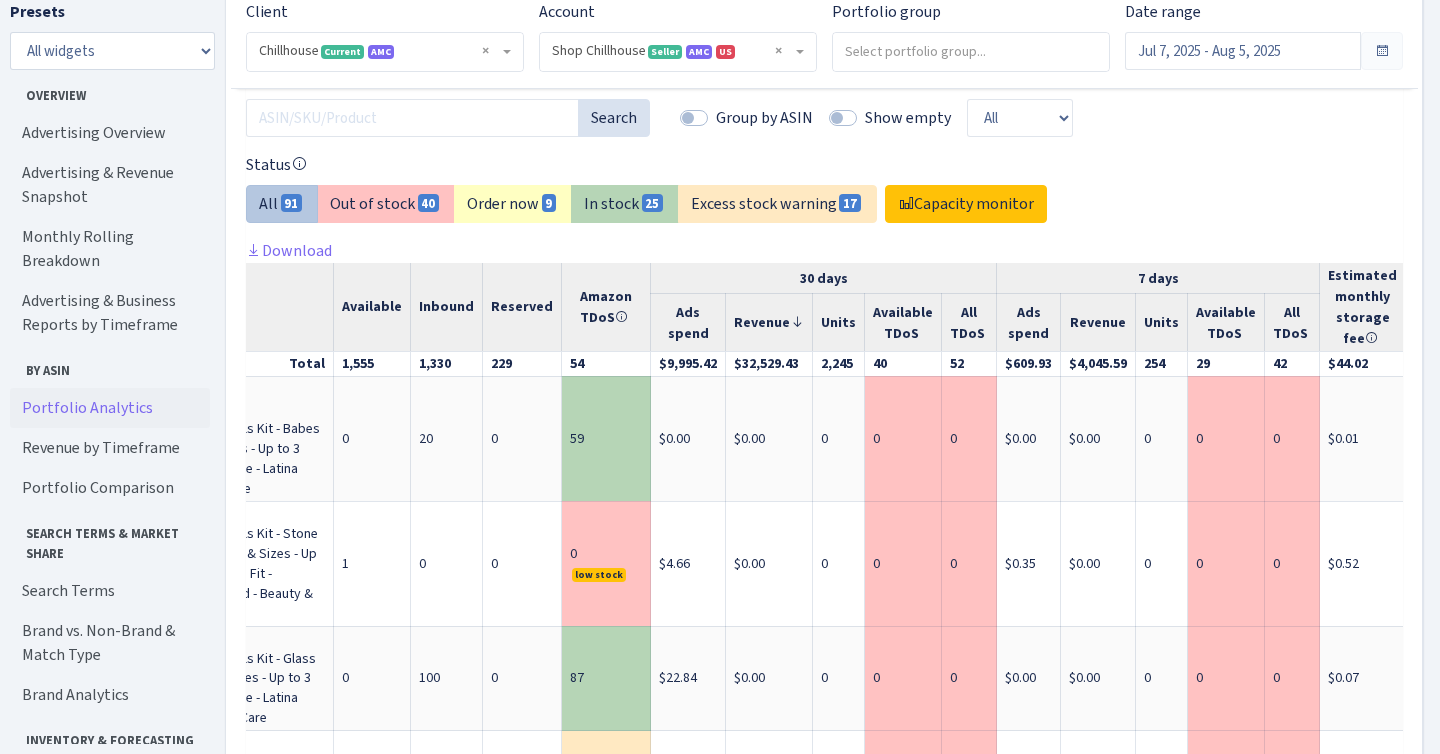 scroll, scrollTop: 0, scrollLeft: 503, axis: horizontal 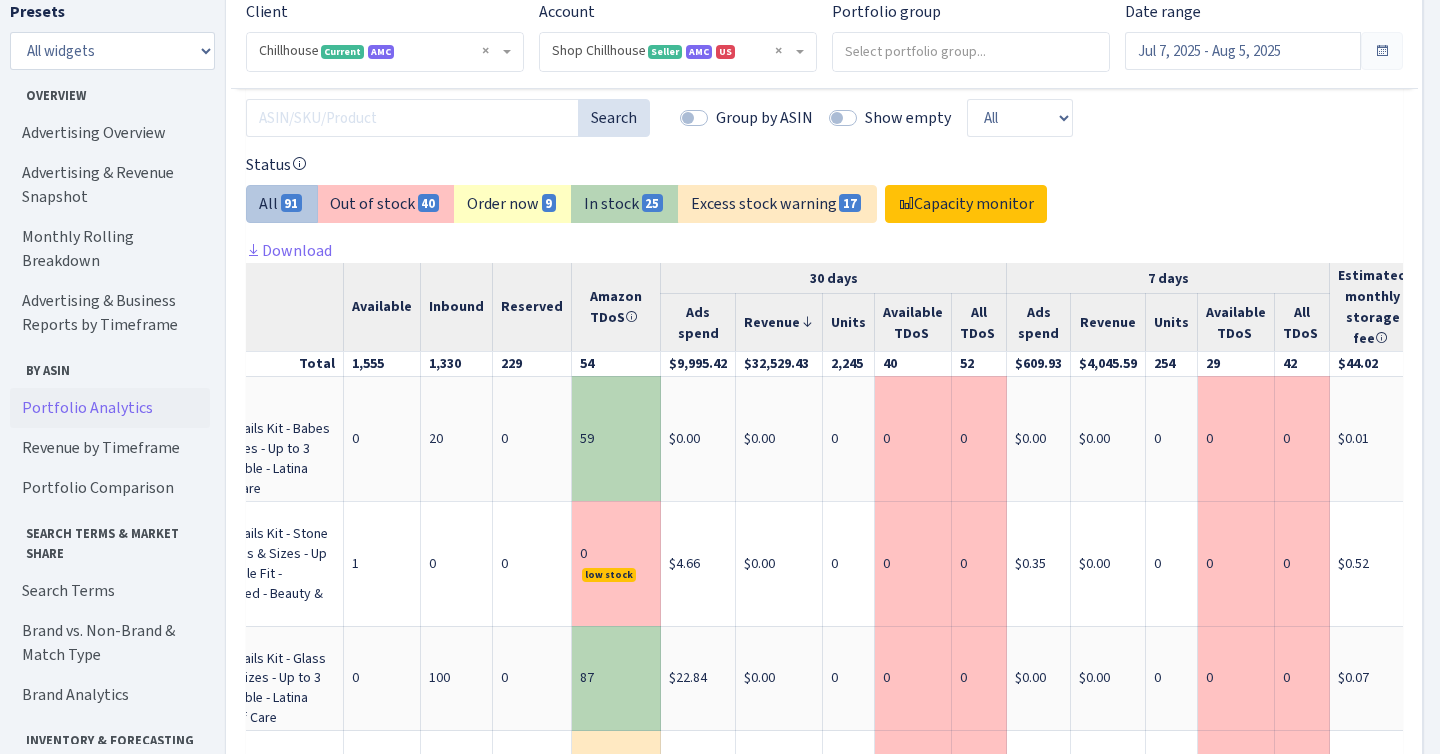 click on "Revenue" at bounding box center [779, 322] 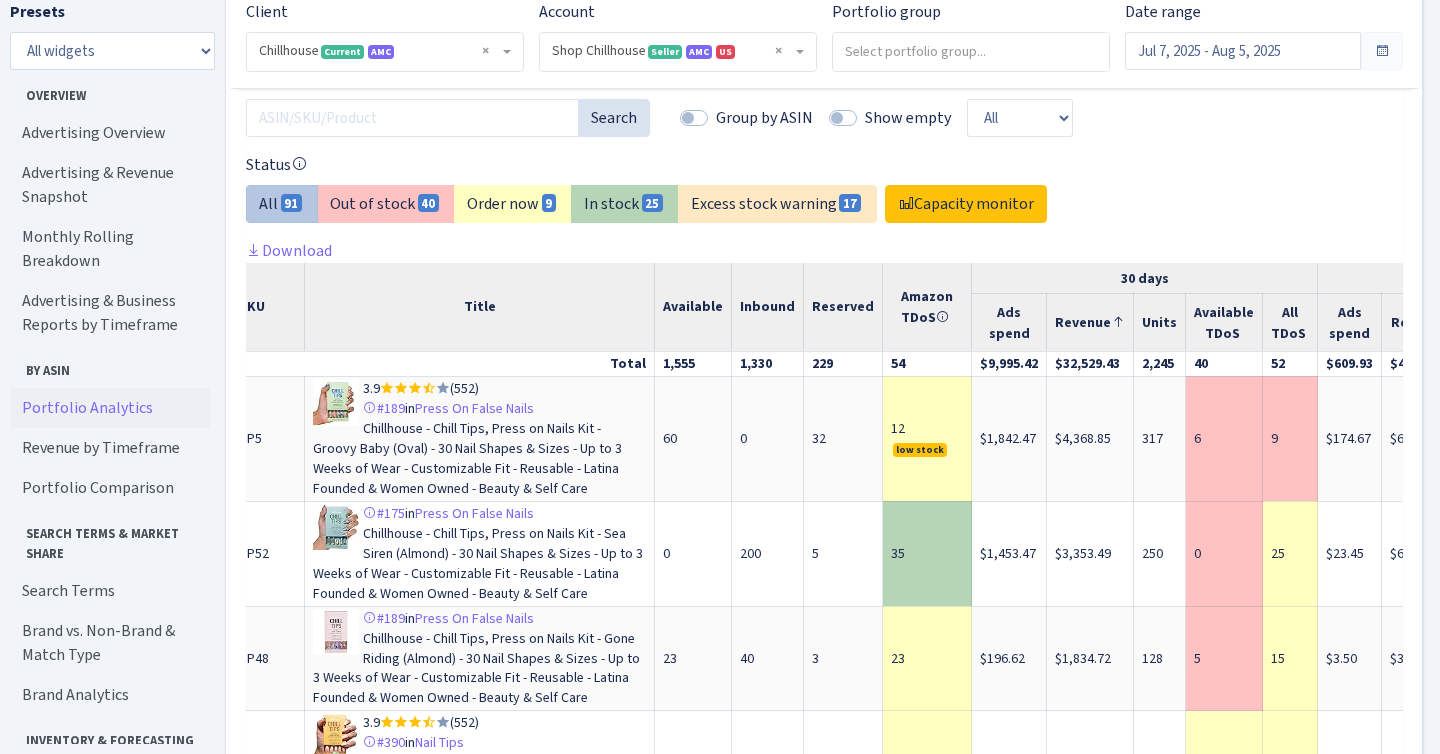 scroll, scrollTop: 0, scrollLeft: 197, axis: horizontal 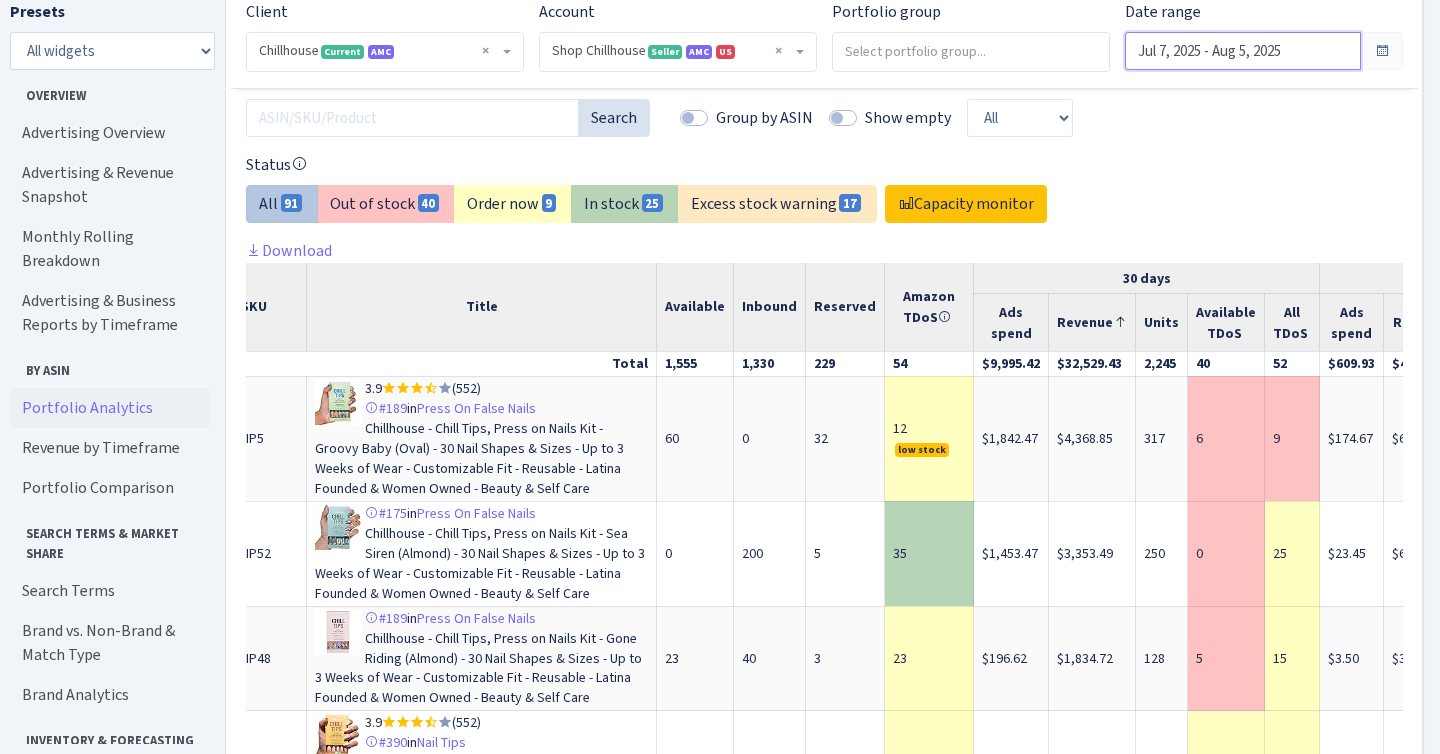 click on "Jul 7, 2025 - Aug 5, 2025" at bounding box center [1243, 51] 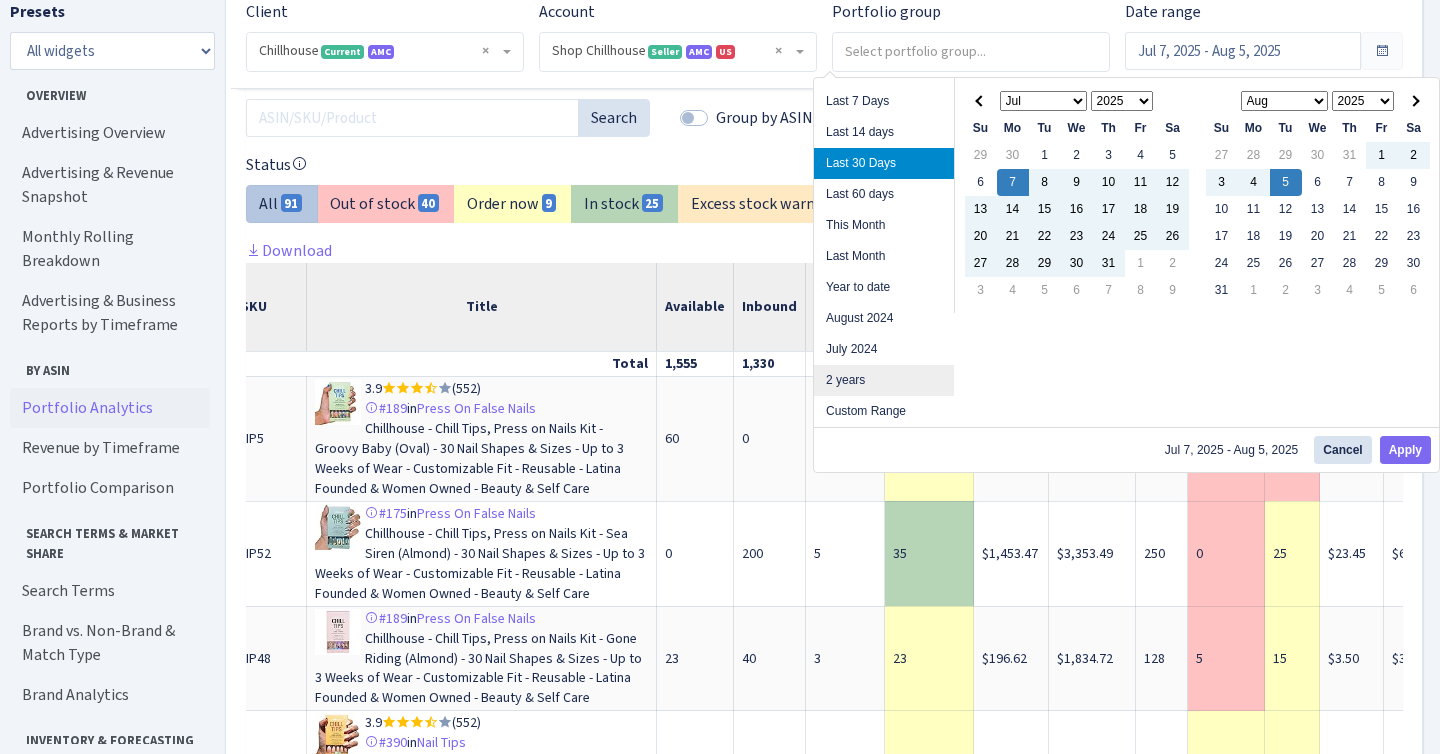 click on "2 years" at bounding box center [884, 380] 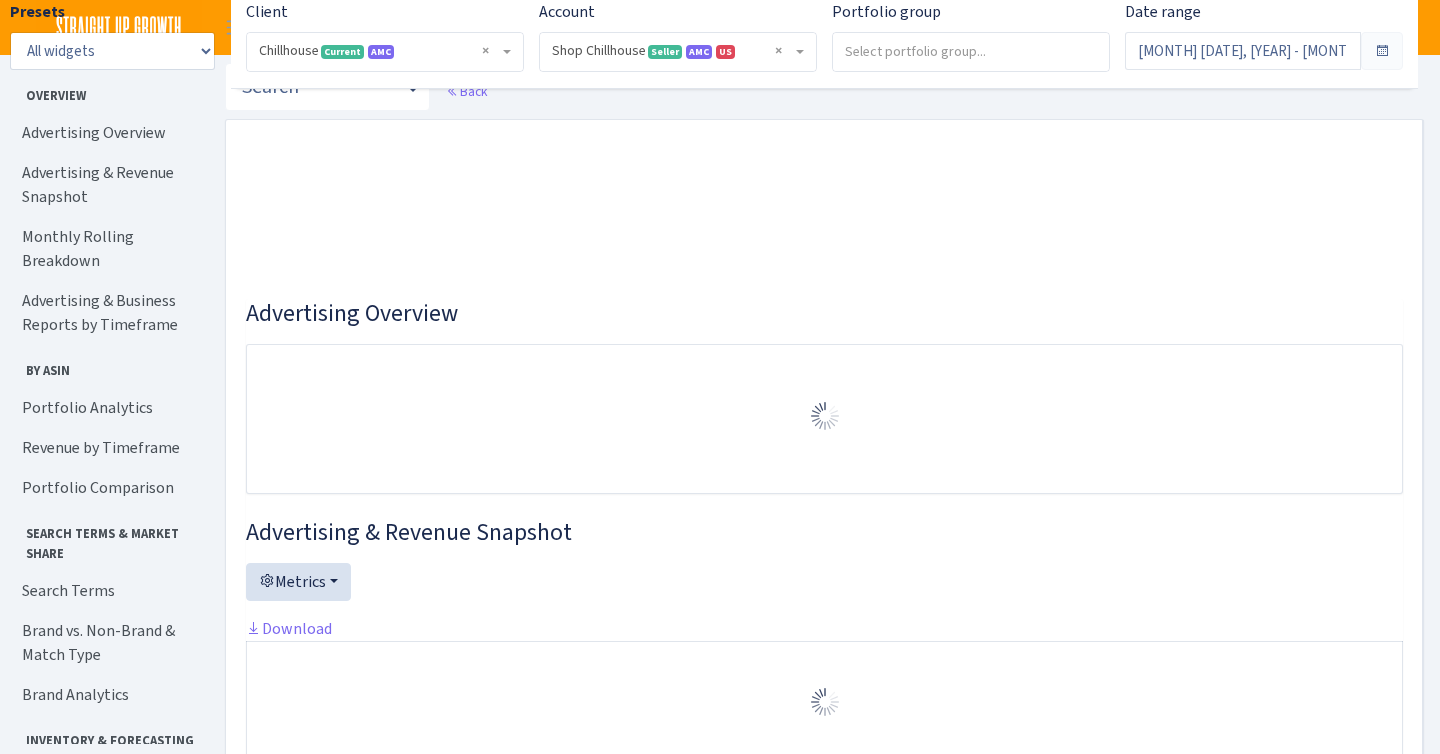 select on "731601115775663" 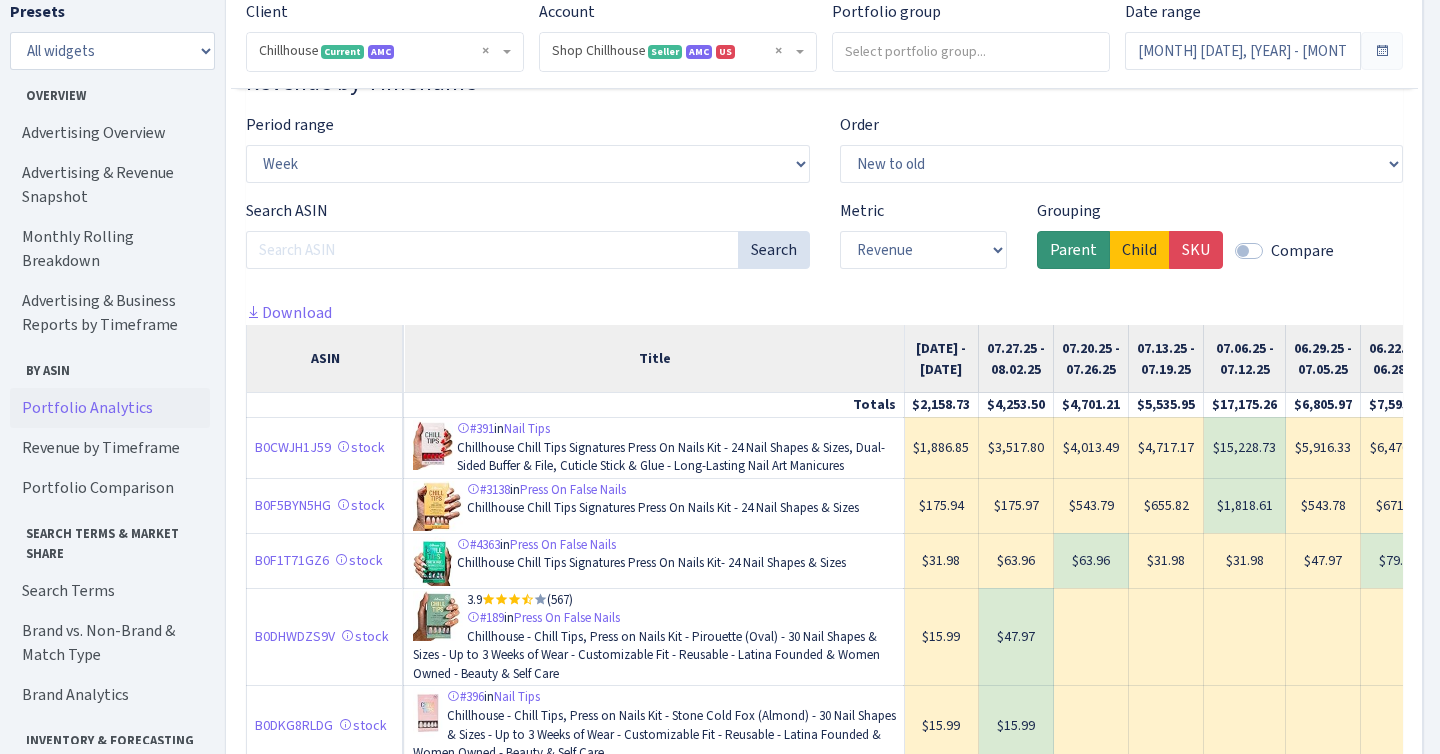 scroll, scrollTop: 3439, scrollLeft: 0, axis: vertical 